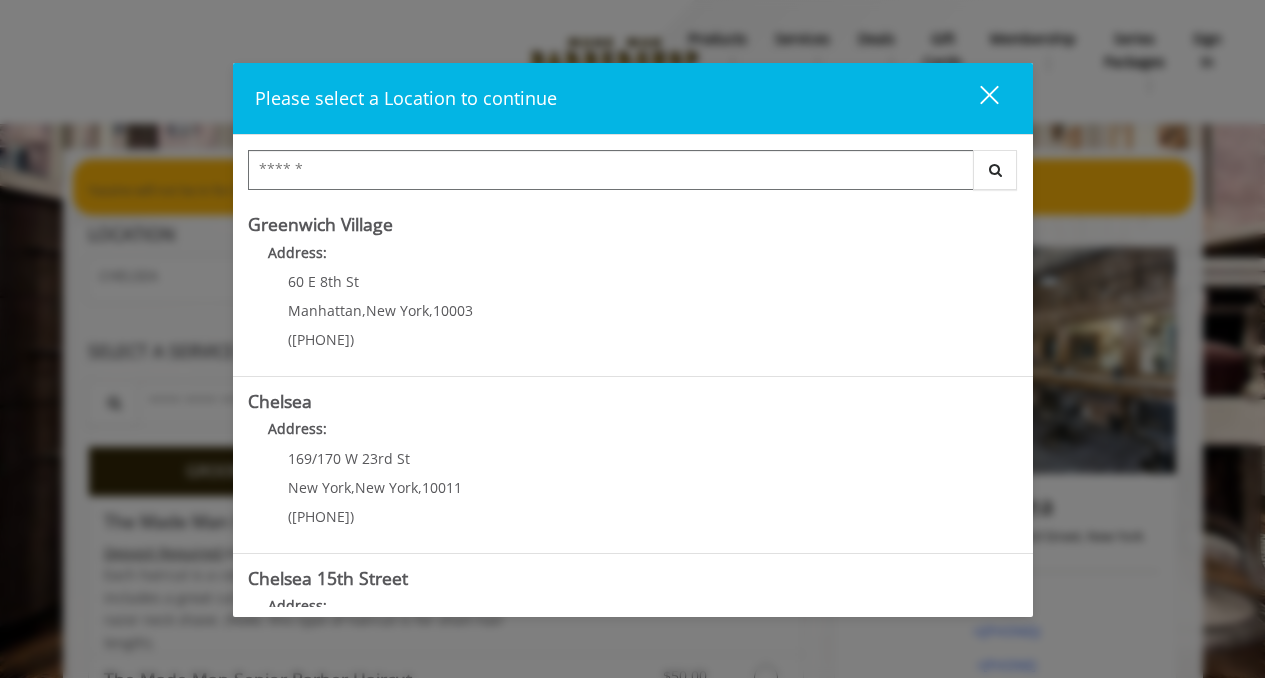 scroll, scrollTop: 0, scrollLeft: 0, axis: both 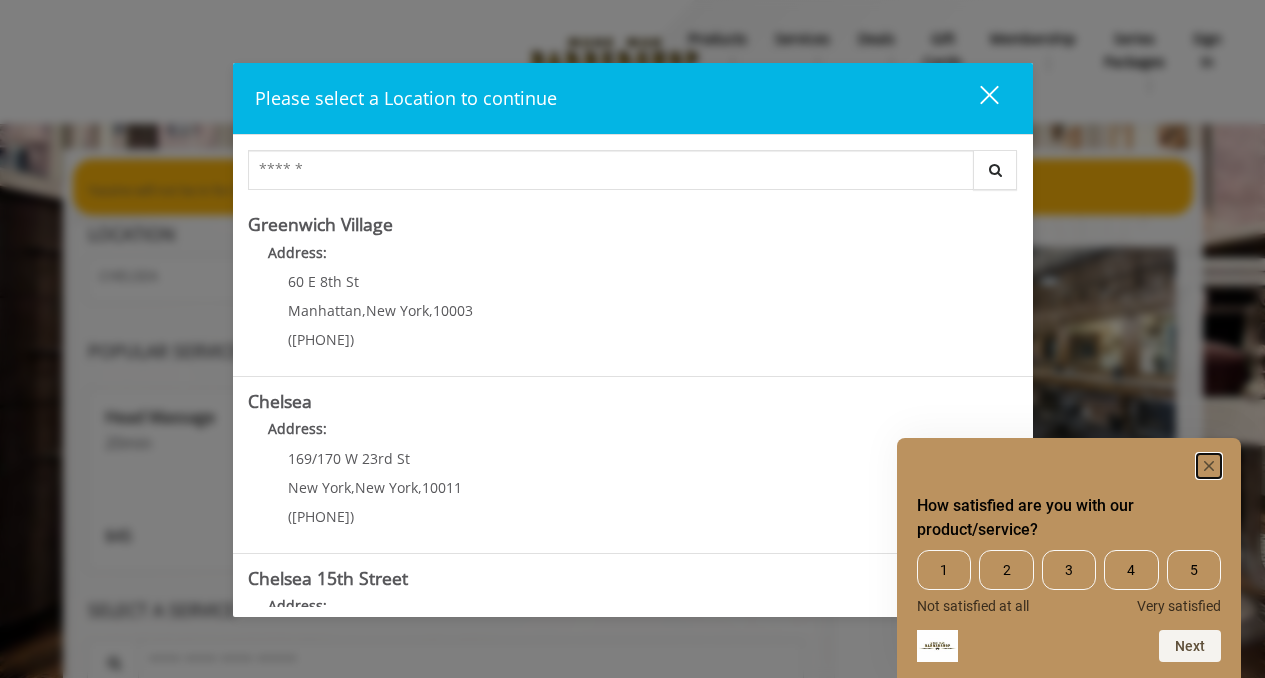 click 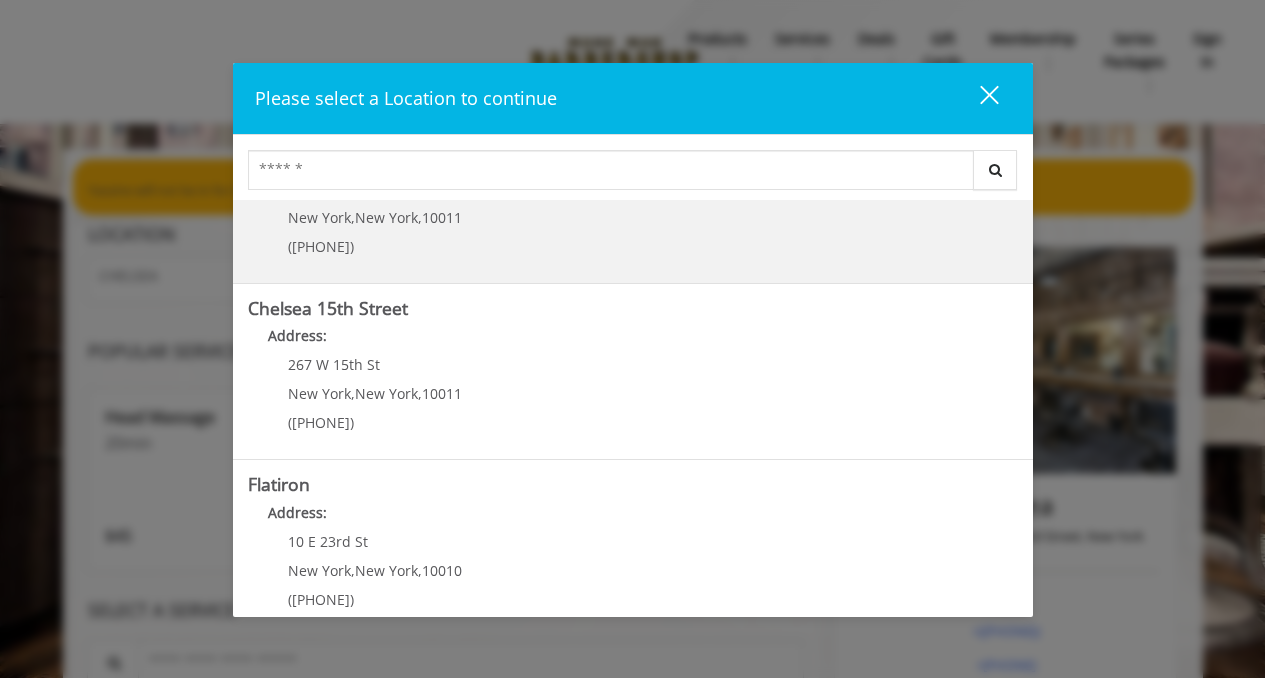 scroll, scrollTop: 476, scrollLeft: 0, axis: vertical 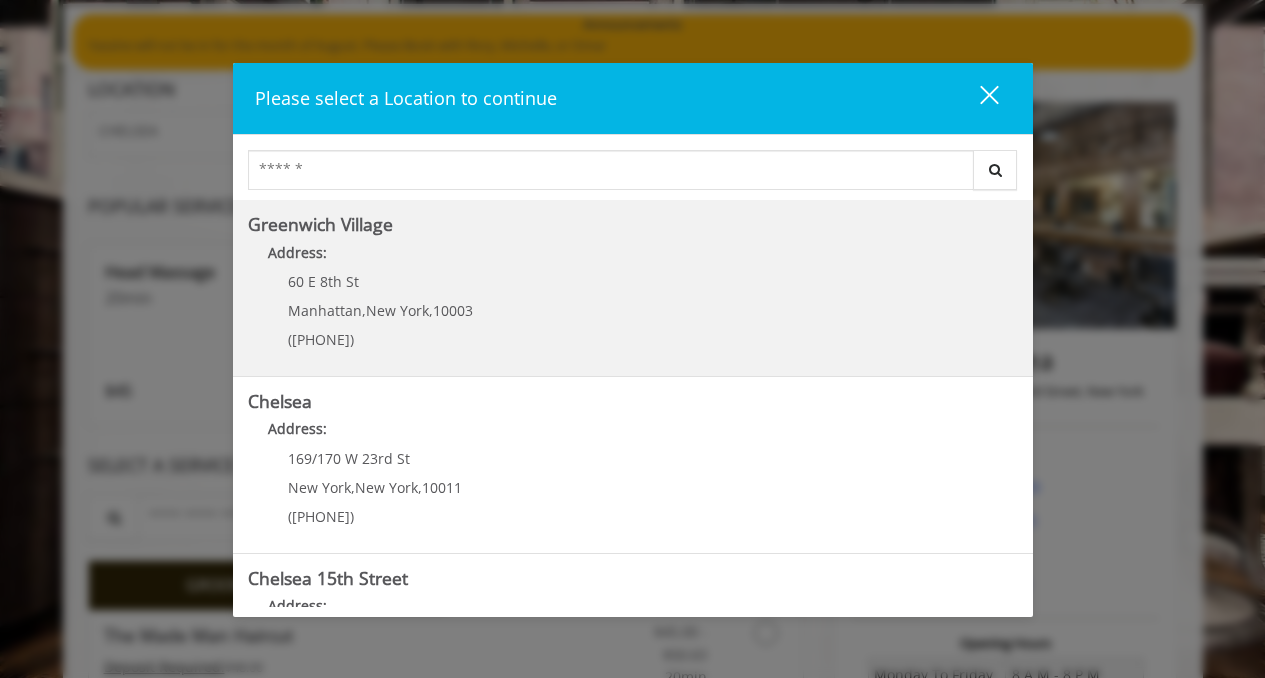 click on "60 E 8th St Manhattan ,  New York ,  10003 (212) 598-1840" at bounding box center [365, 317] 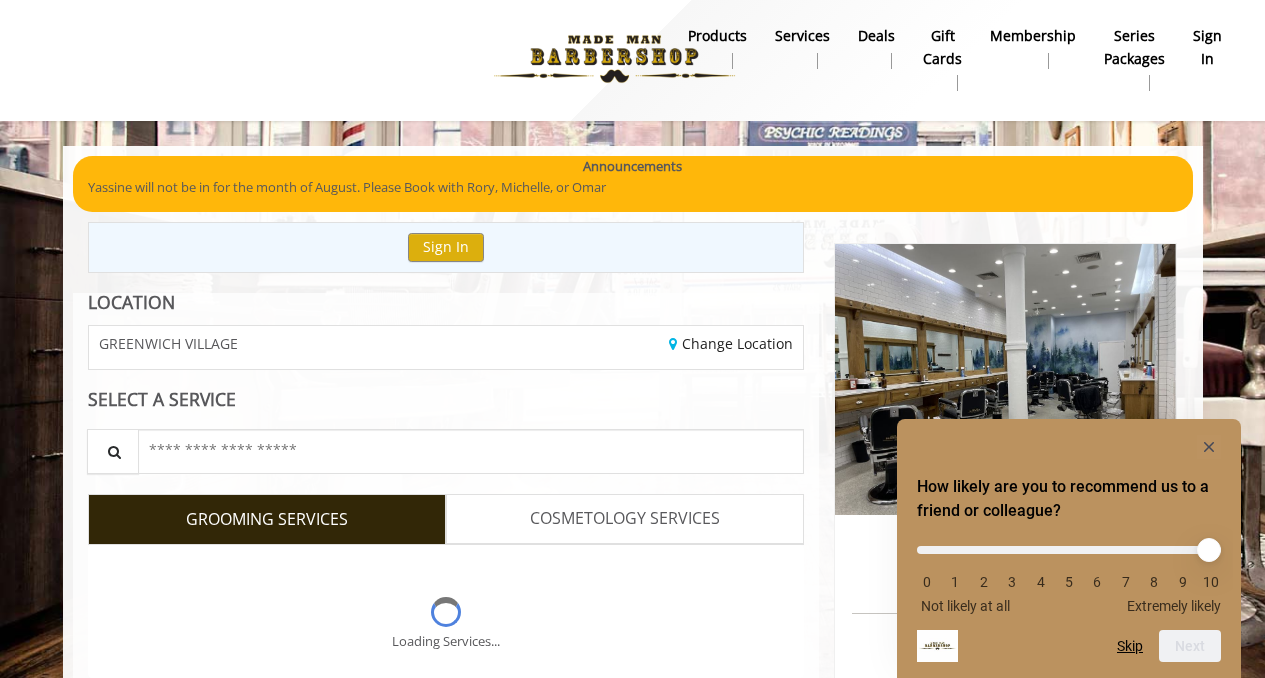scroll, scrollTop: 0, scrollLeft: 0, axis: both 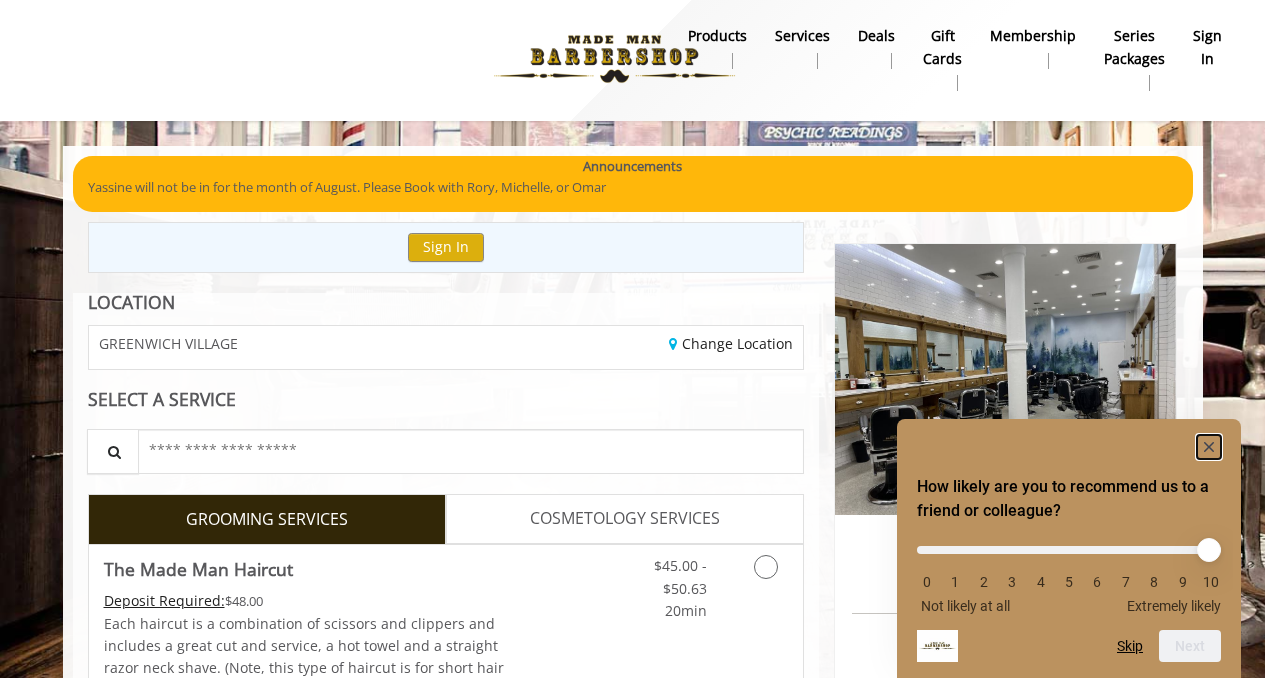 click 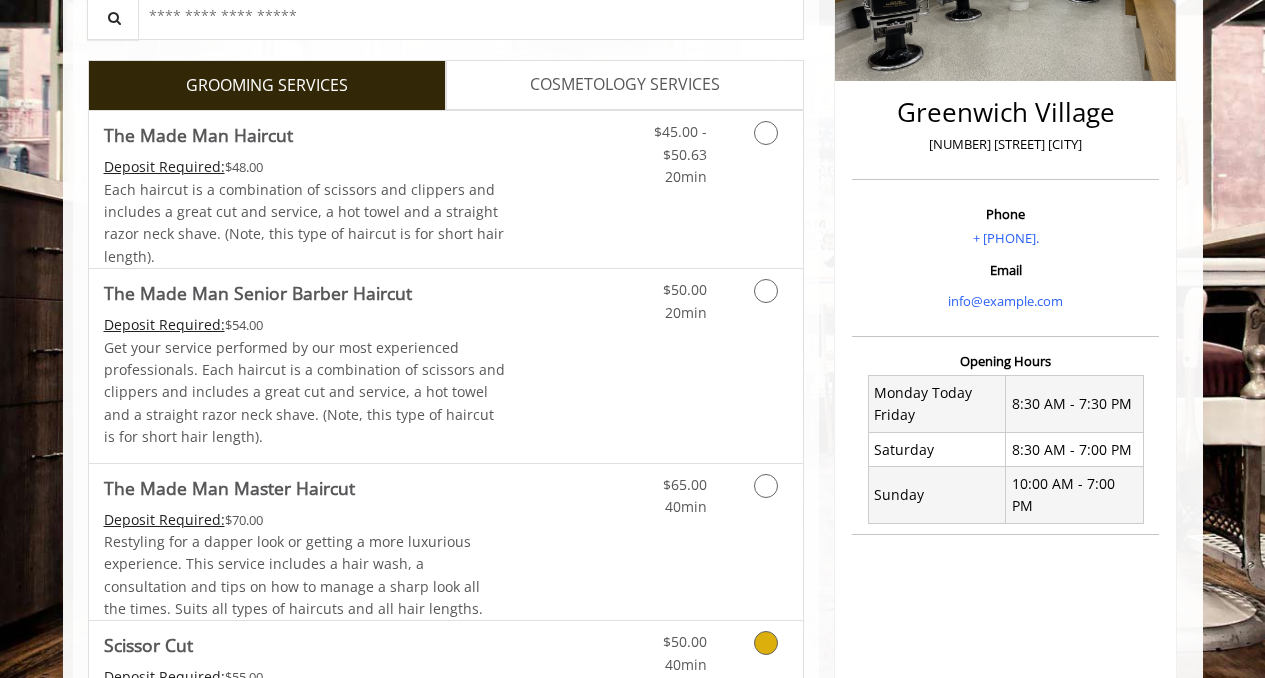 scroll, scrollTop: 419, scrollLeft: 0, axis: vertical 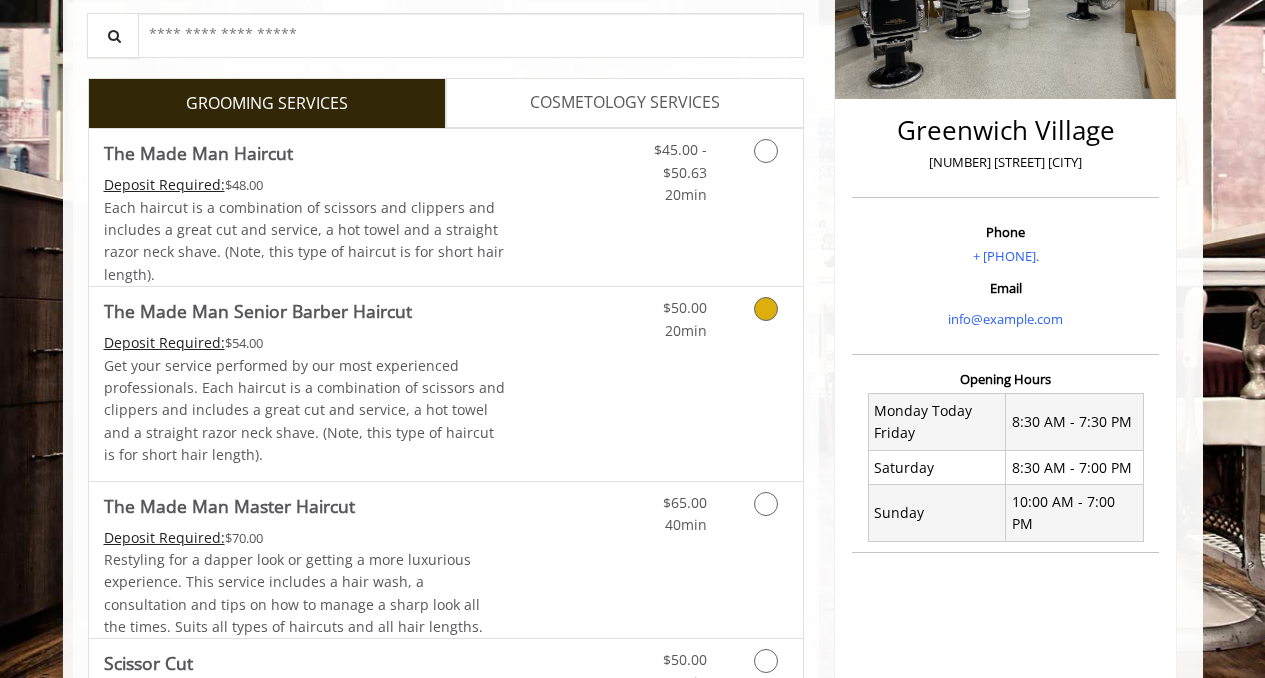 click on "Get your service performed by our most experienced professionals. Each haircut is a combination of scissors and clippers and includes a great cut and service, a hot towel and a straight razor neck shave. (Note, this type of haircut is for short hair length)." at bounding box center [305, 411] 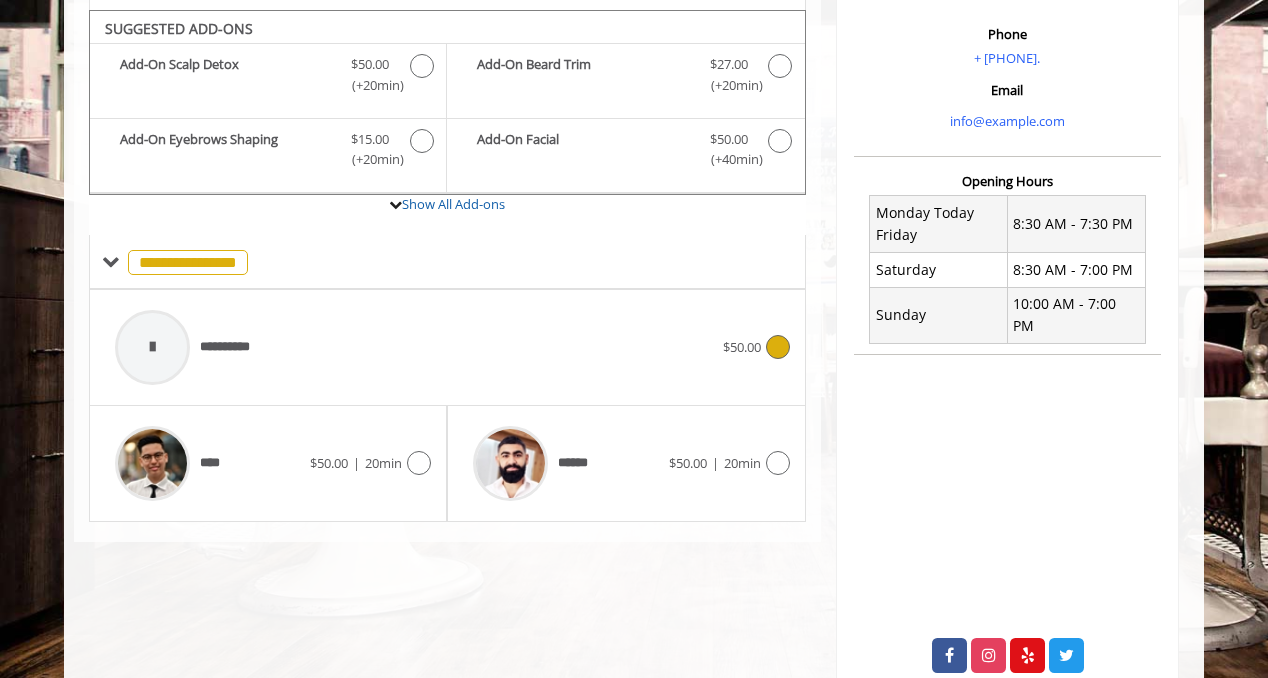 scroll, scrollTop: 618, scrollLeft: 0, axis: vertical 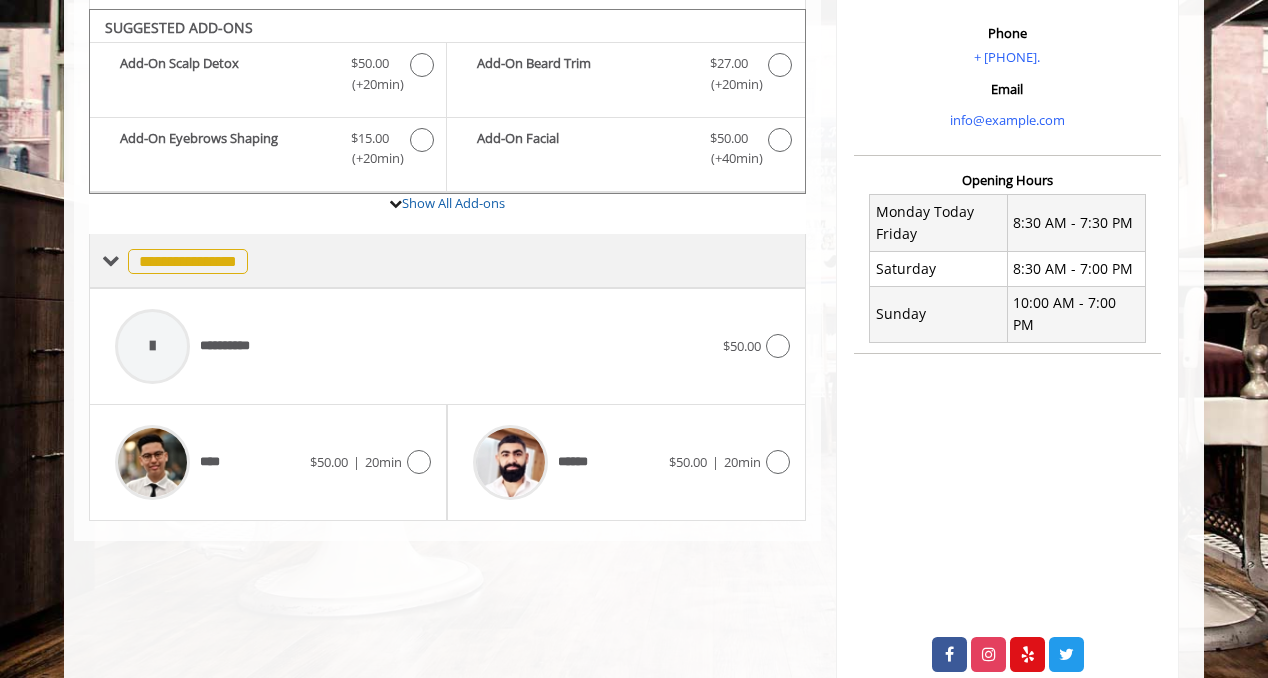 click on "**********" at bounding box center [188, 261] 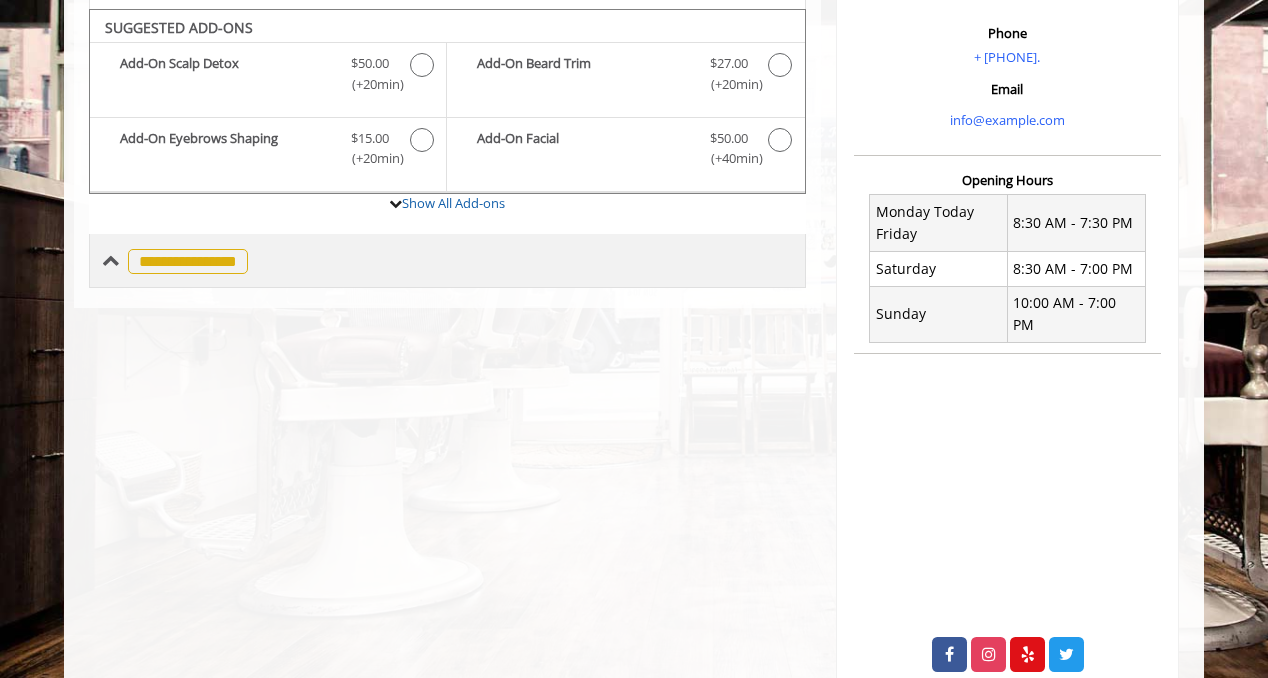 click on "**********" at bounding box center [188, 261] 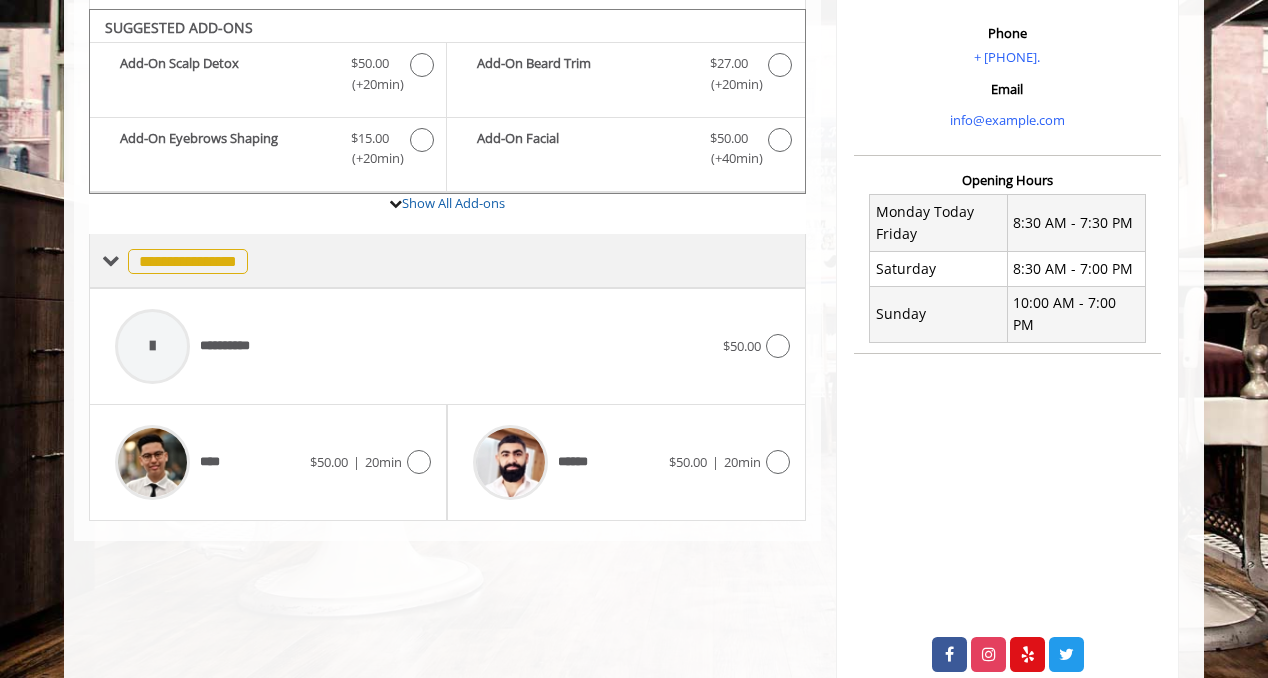 scroll, scrollTop: 0, scrollLeft: 0, axis: both 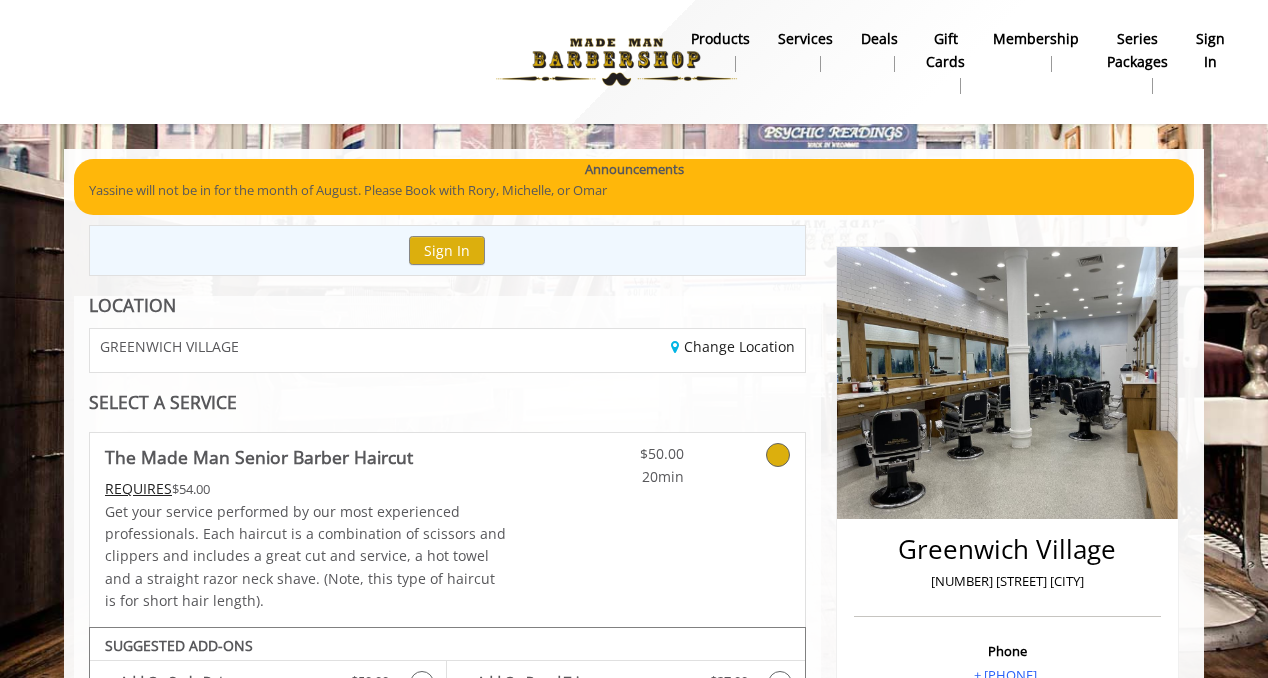 click at bounding box center (616, 62) 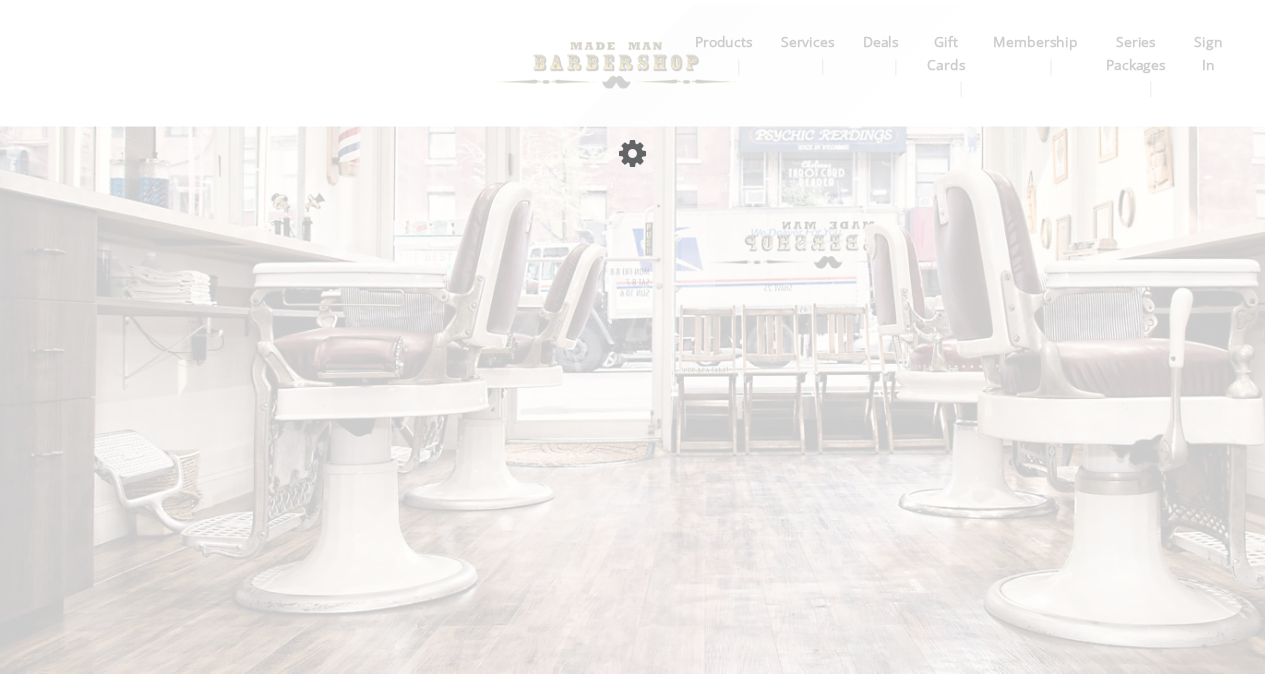 scroll, scrollTop: 0, scrollLeft: 0, axis: both 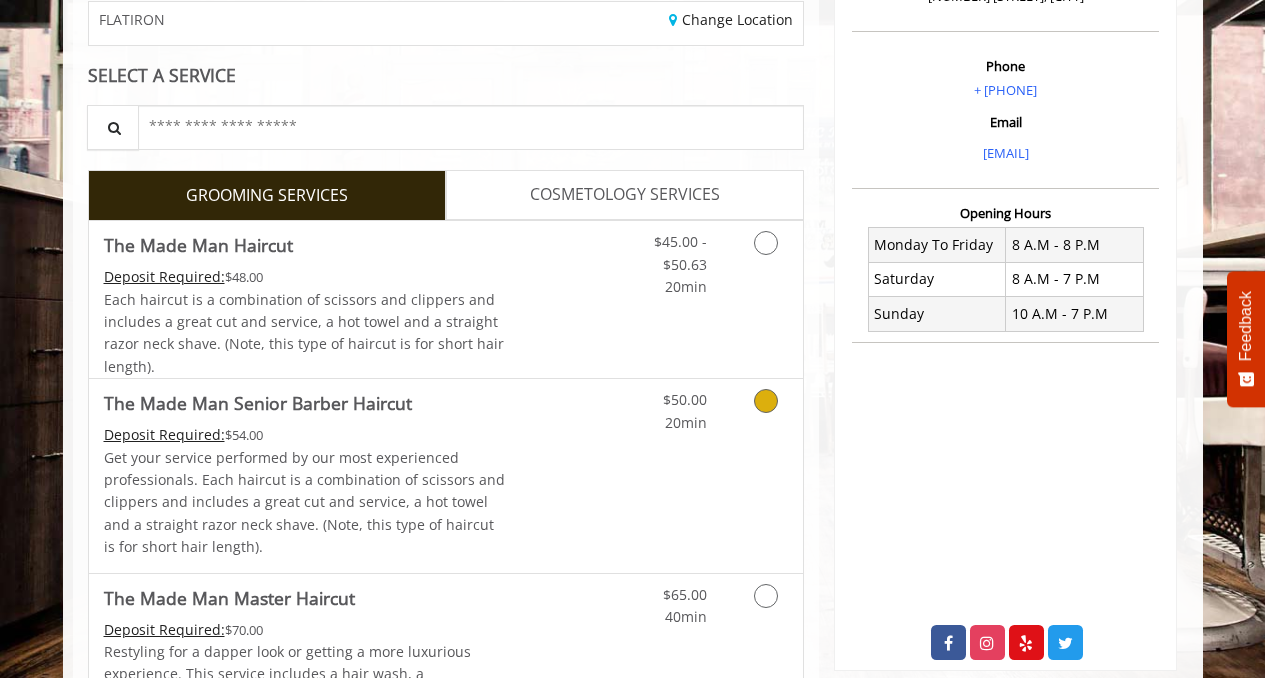 click on "Get your service performed by our most experienced professionals. Each haircut is a combination of scissors and clippers and includes a great cut and service, a hot towel and a straight razor neck shave. (Note, this type of haircut is for short hair length)." at bounding box center [305, 503] 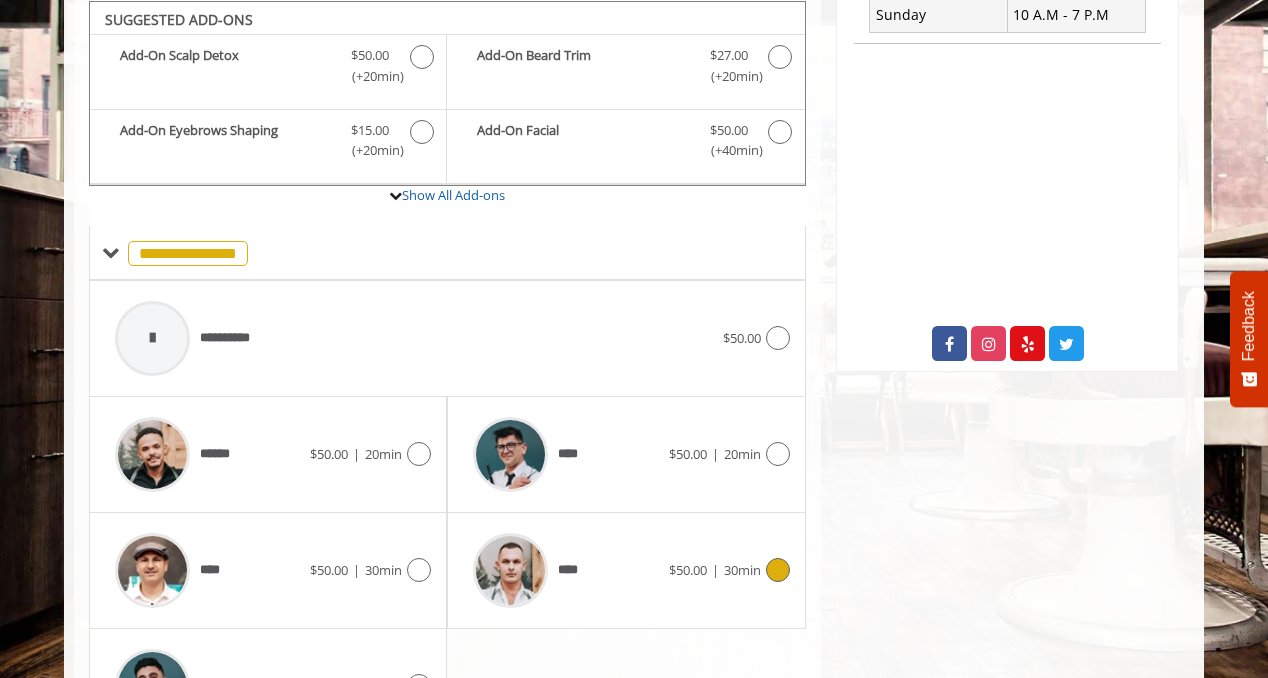 scroll, scrollTop: 762, scrollLeft: 0, axis: vertical 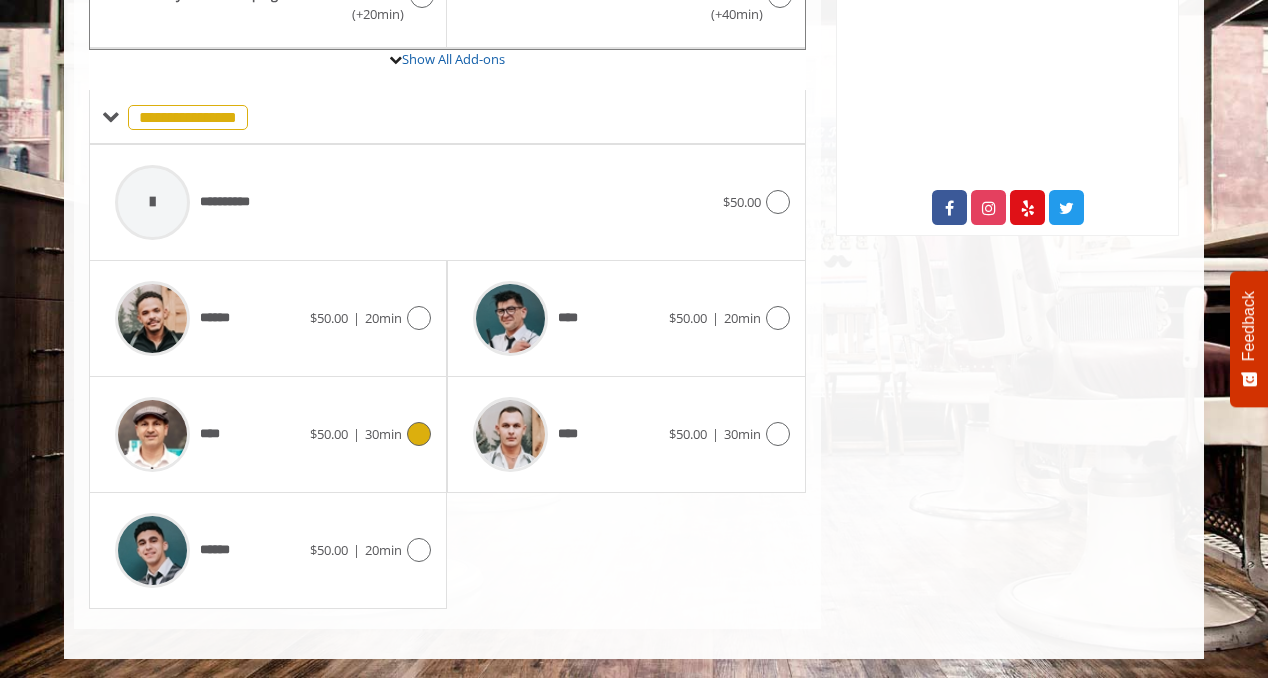 click on "****" at bounding box center (217, 434) 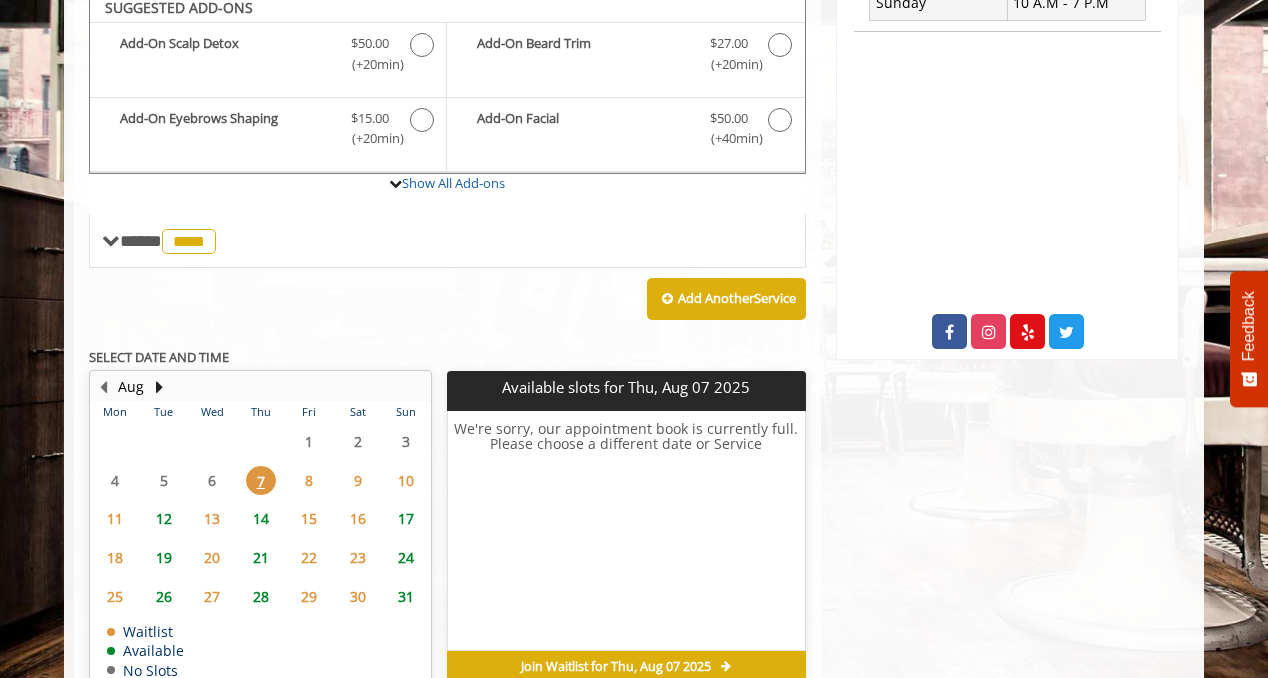 scroll, scrollTop: 627, scrollLeft: 0, axis: vertical 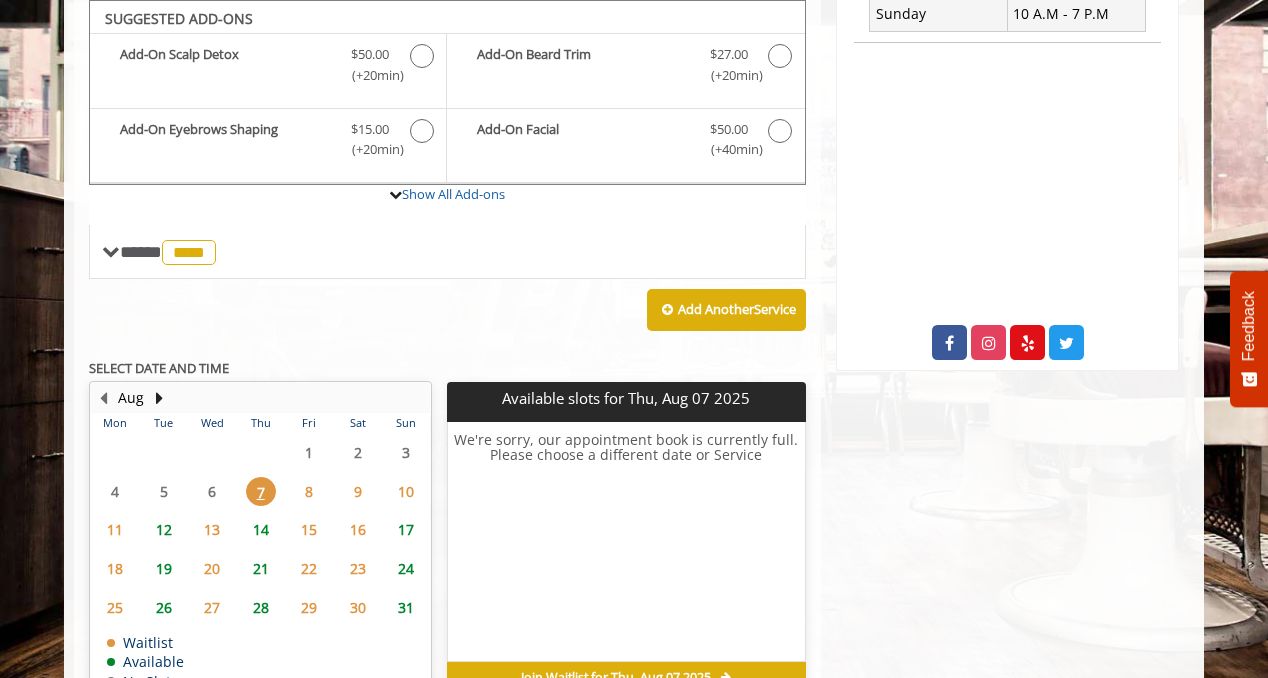 click on "14" 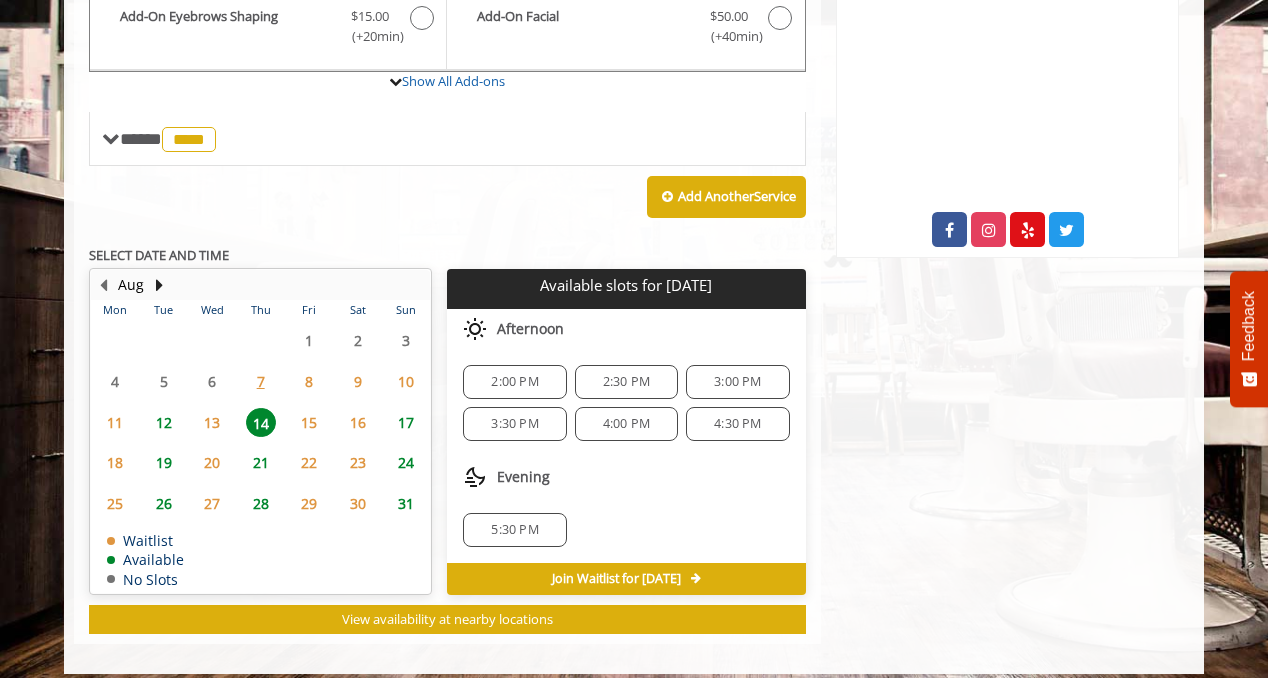 scroll, scrollTop: 754, scrollLeft: 0, axis: vertical 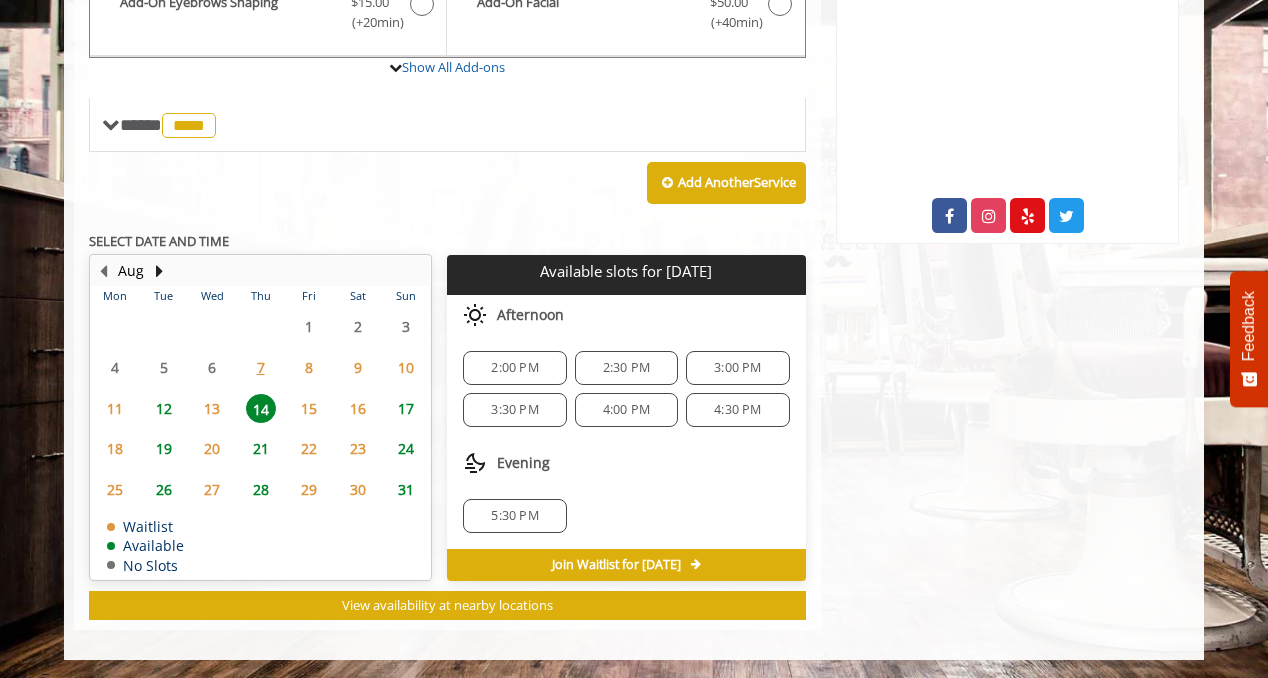 click on "3:30 PM" 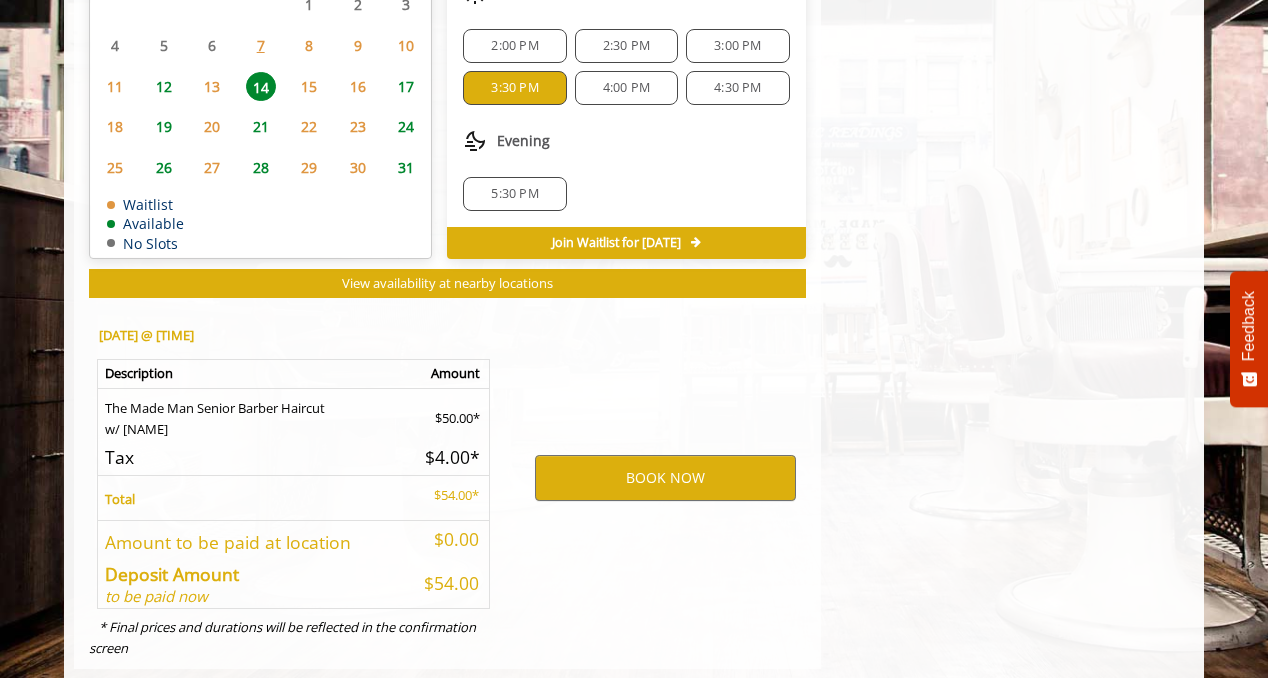 scroll, scrollTop: 1116, scrollLeft: 0, axis: vertical 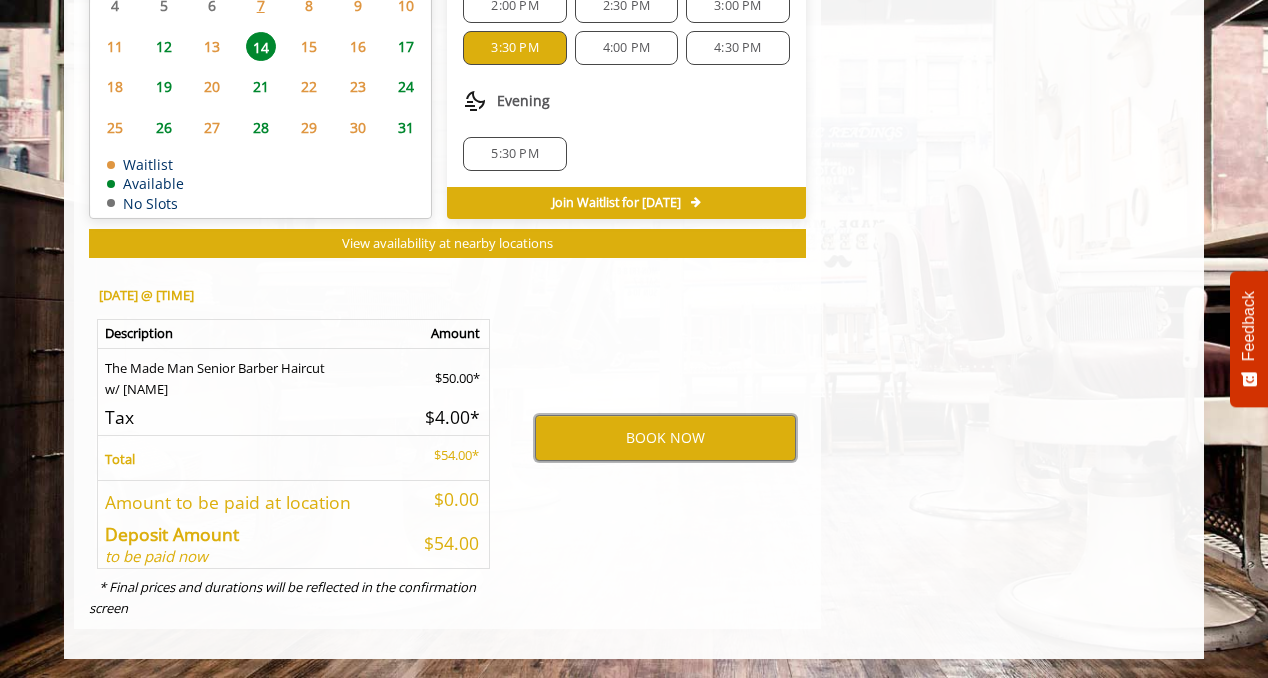 type 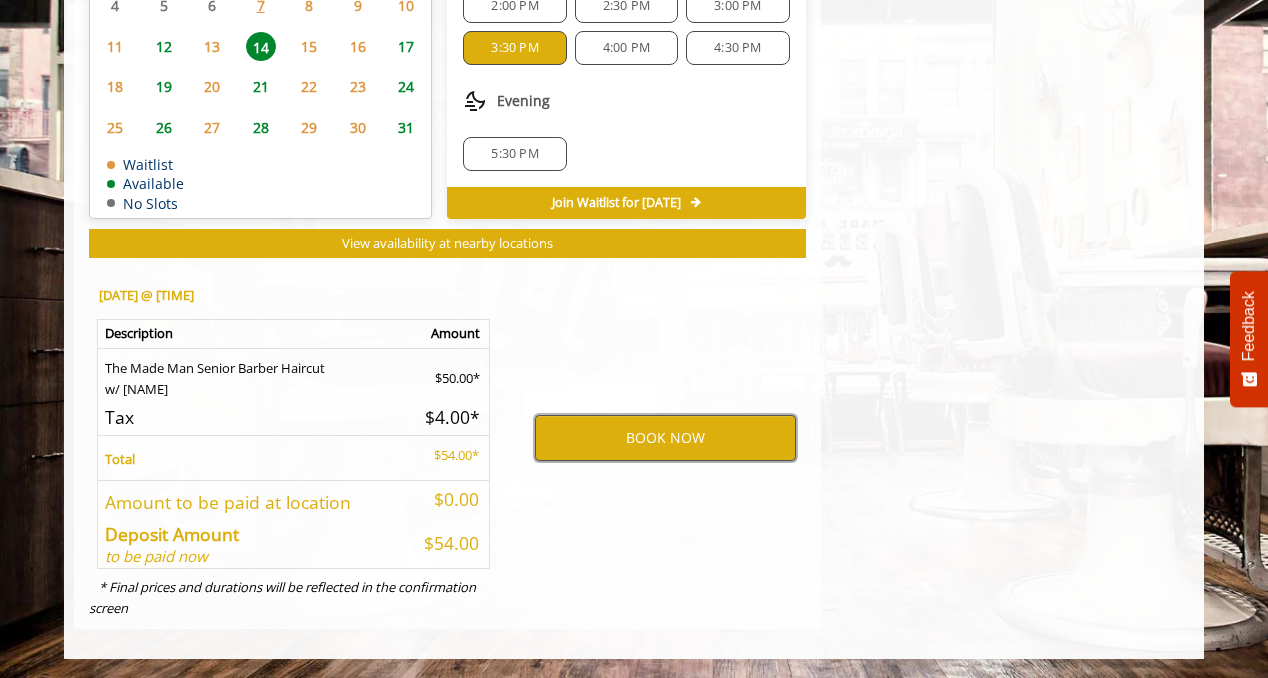 click on "BOOK NOW" at bounding box center (665, 438) 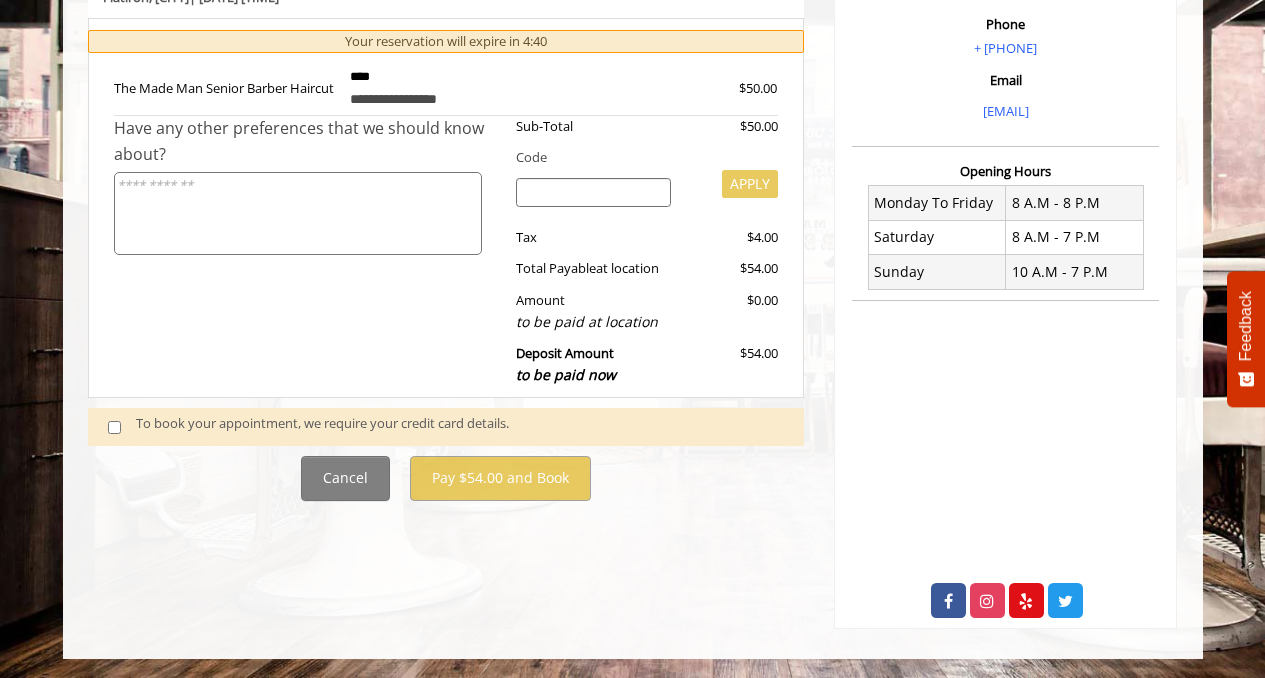 scroll, scrollTop: 369, scrollLeft: 0, axis: vertical 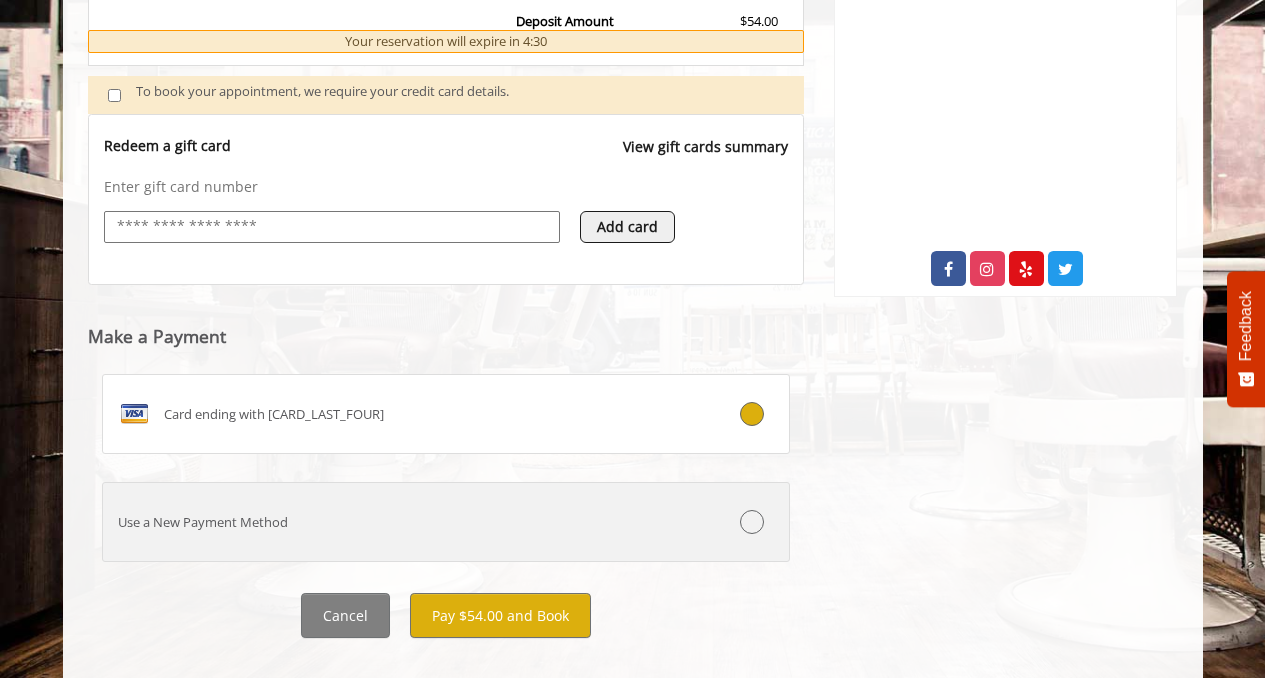 click on "Use a New Payment Method" at bounding box center (389, 522) 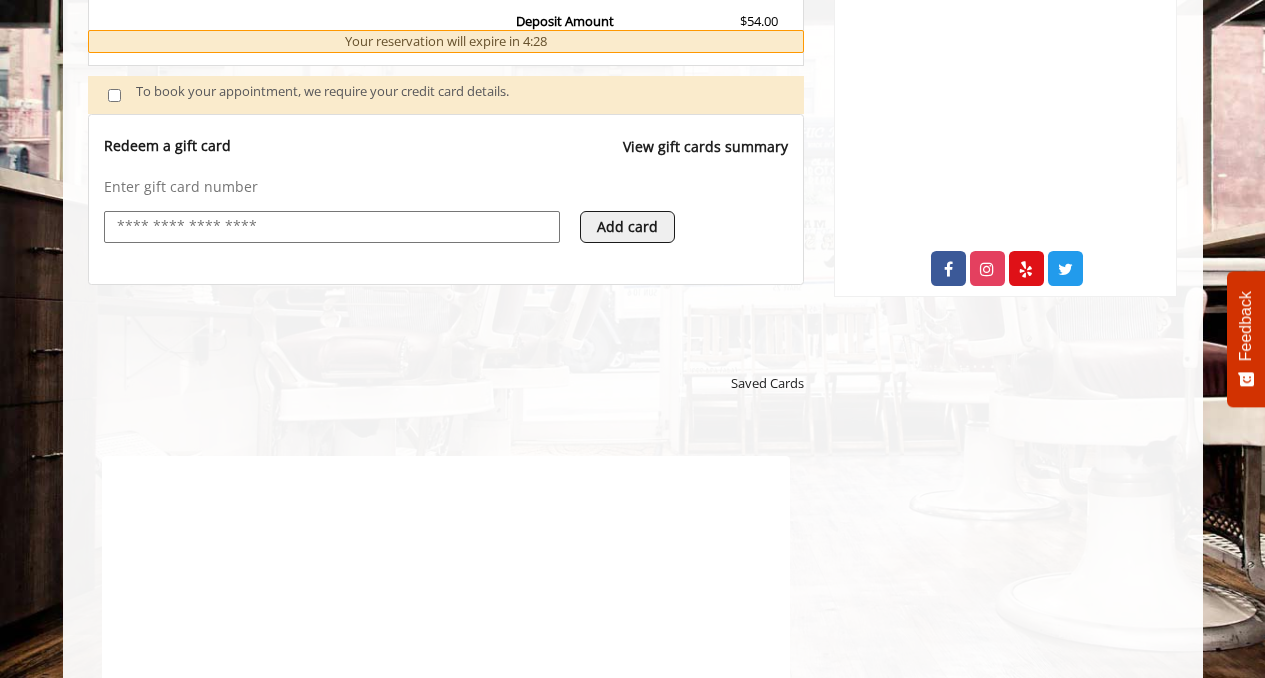 scroll, scrollTop: 0, scrollLeft: 0, axis: both 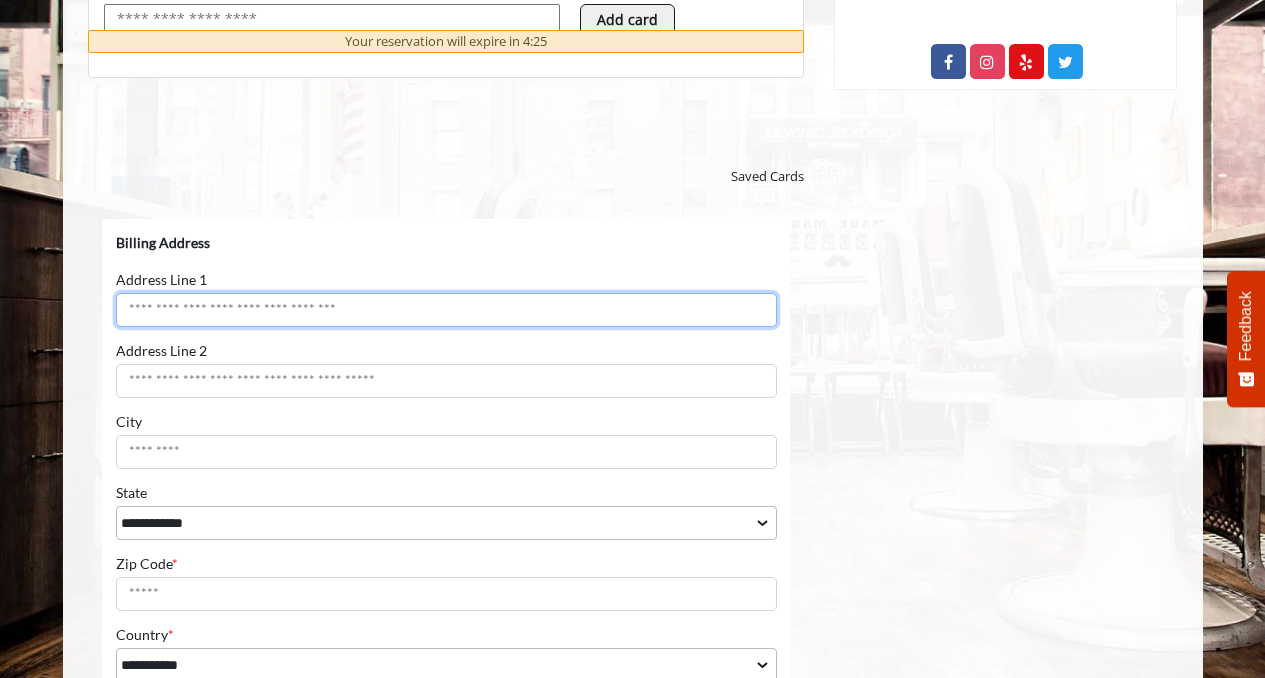 click on "Address Line 1" at bounding box center (445, 310) 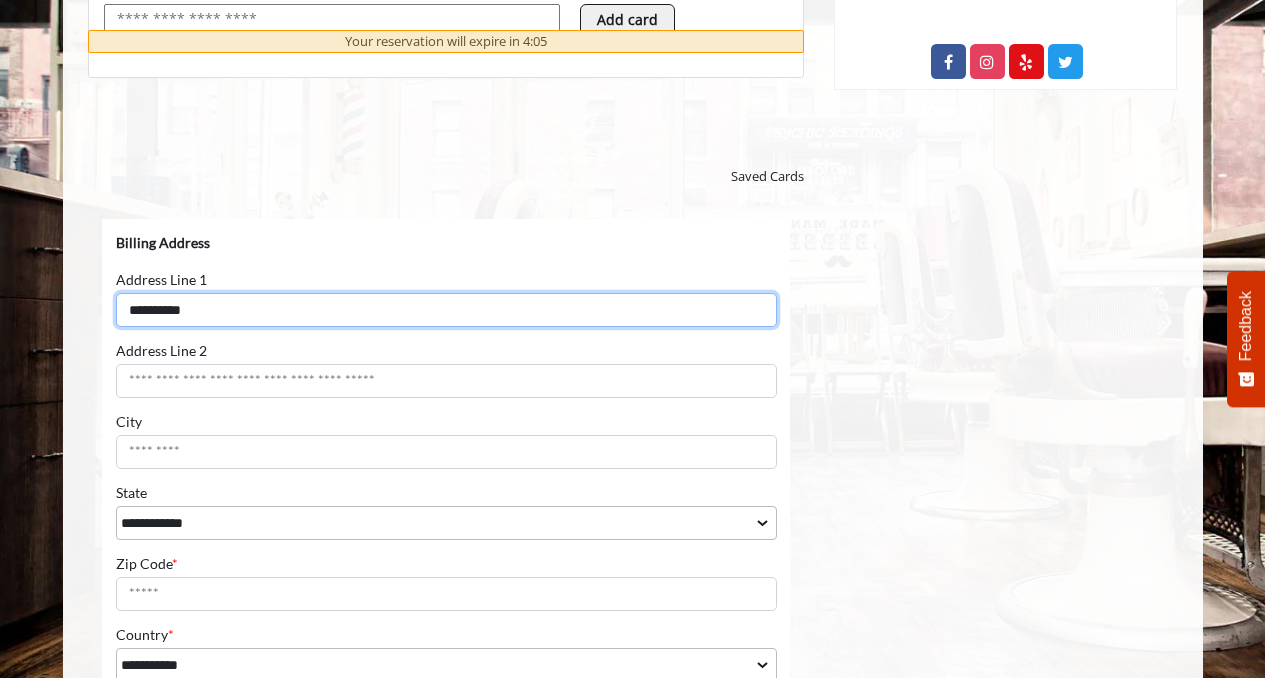 type on "**********" 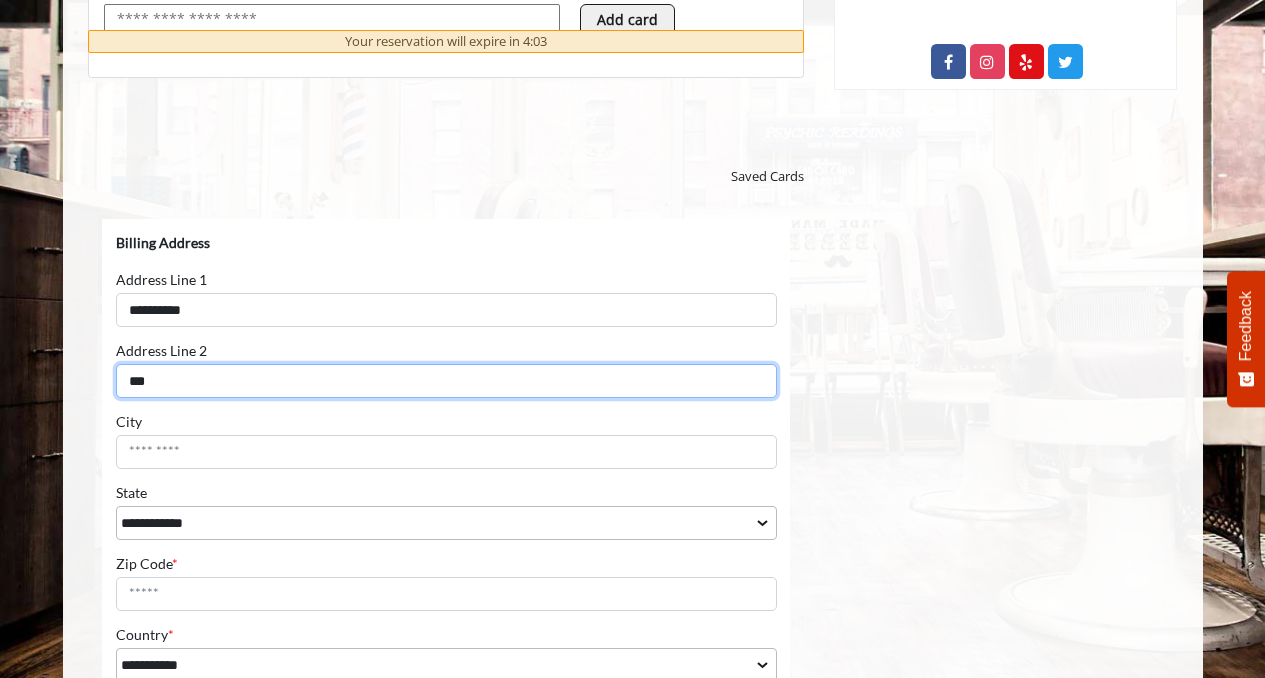 type on "***" 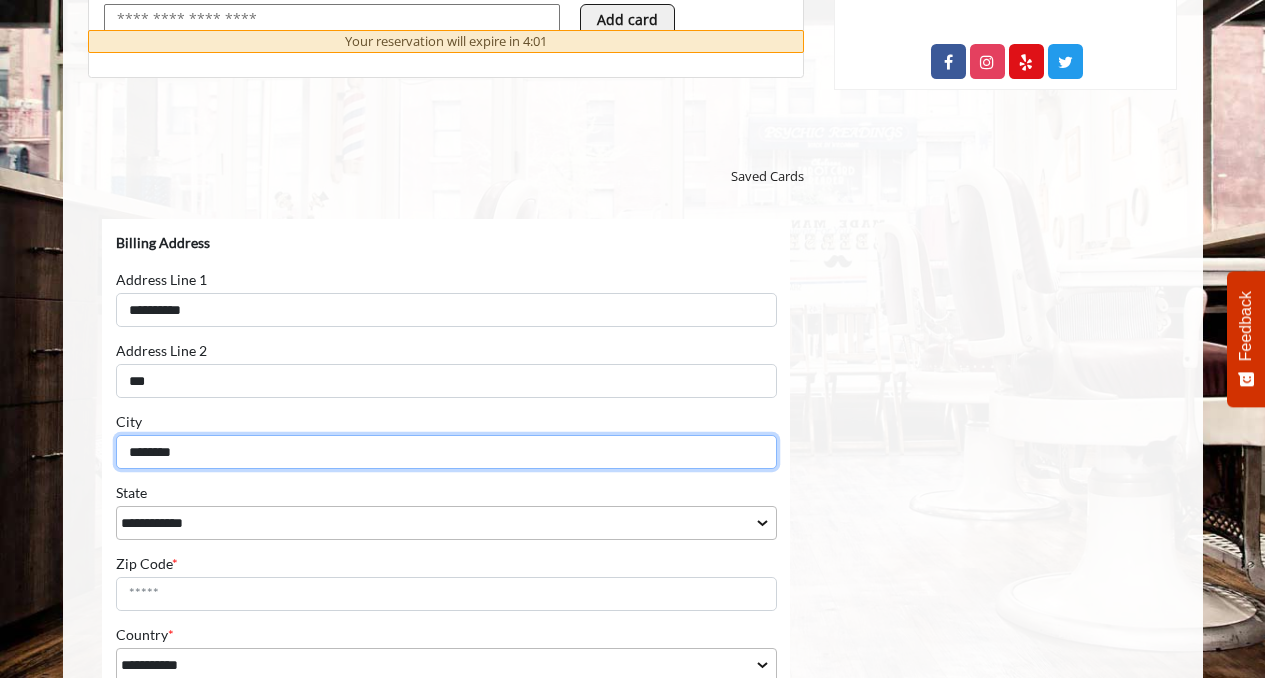 type on "********" 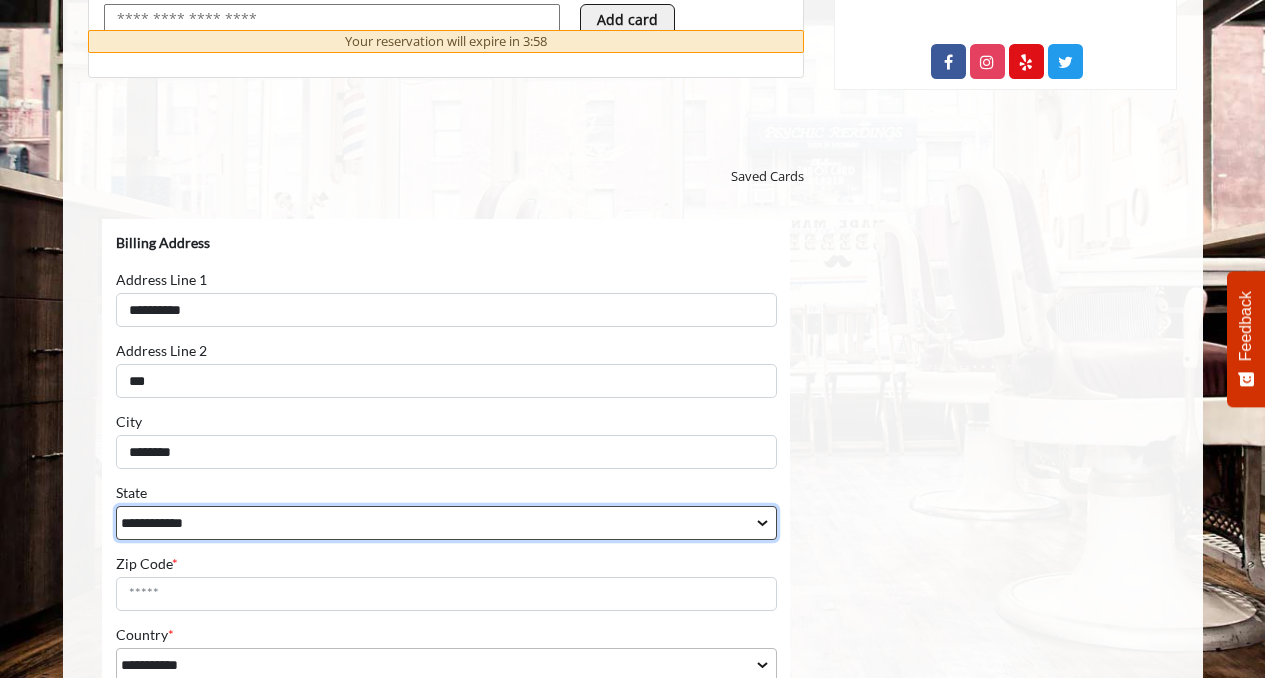 select on "**" 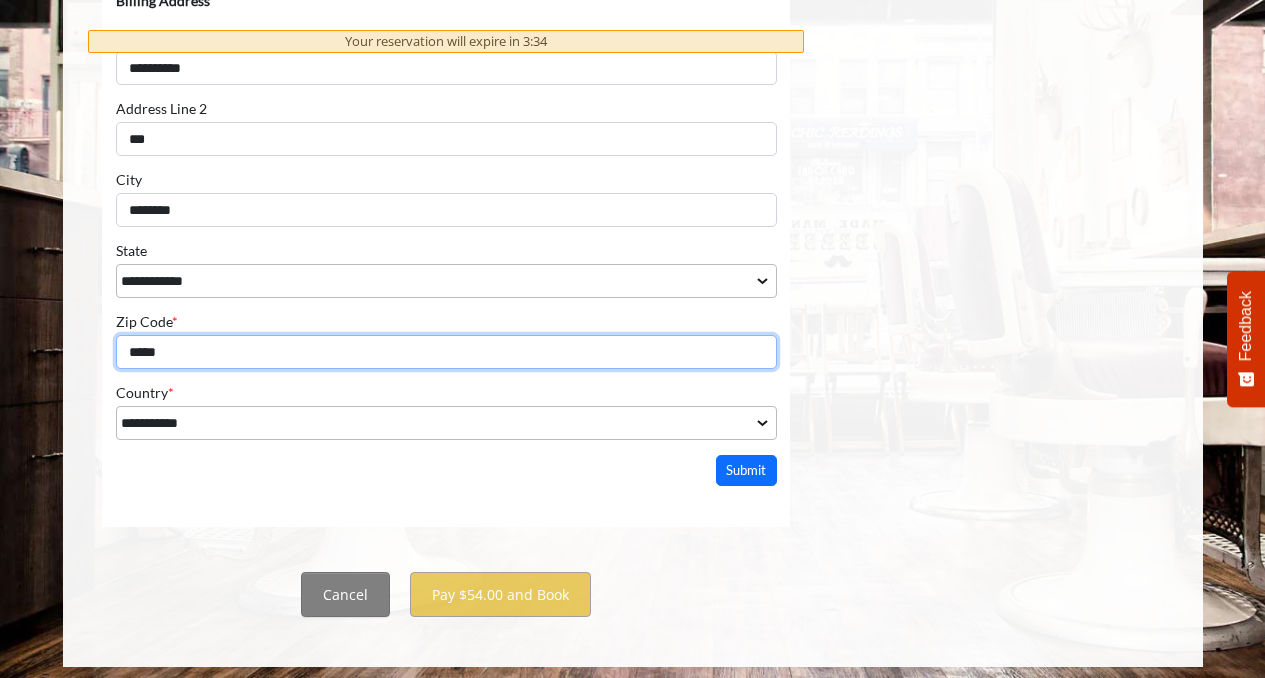 scroll, scrollTop: 1159, scrollLeft: 0, axis: vertical 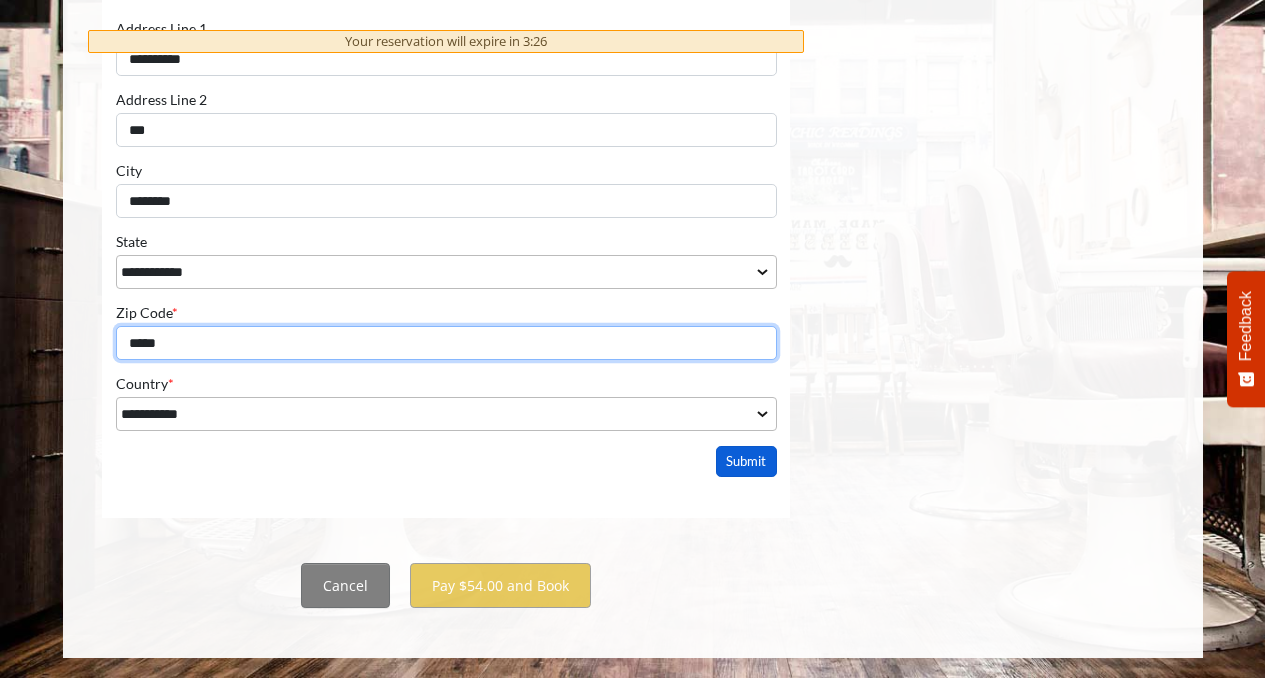 type on "*****" 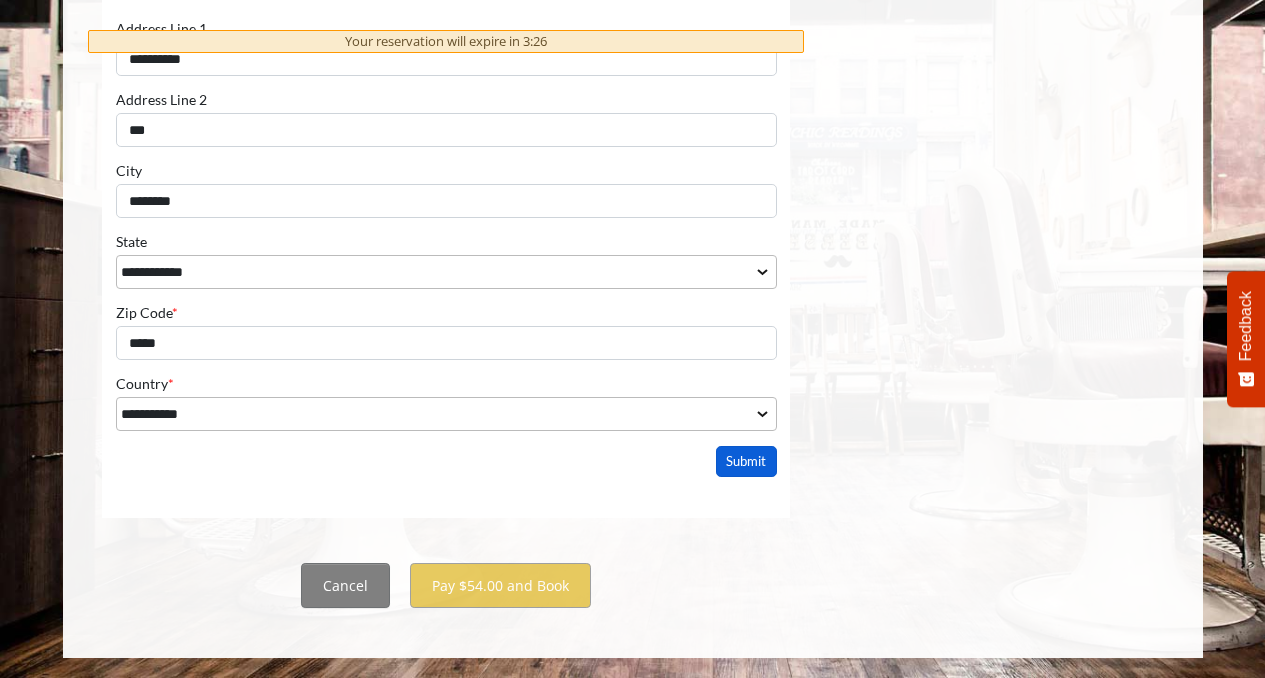 click on "Submit" at bounding box center [746, 462] 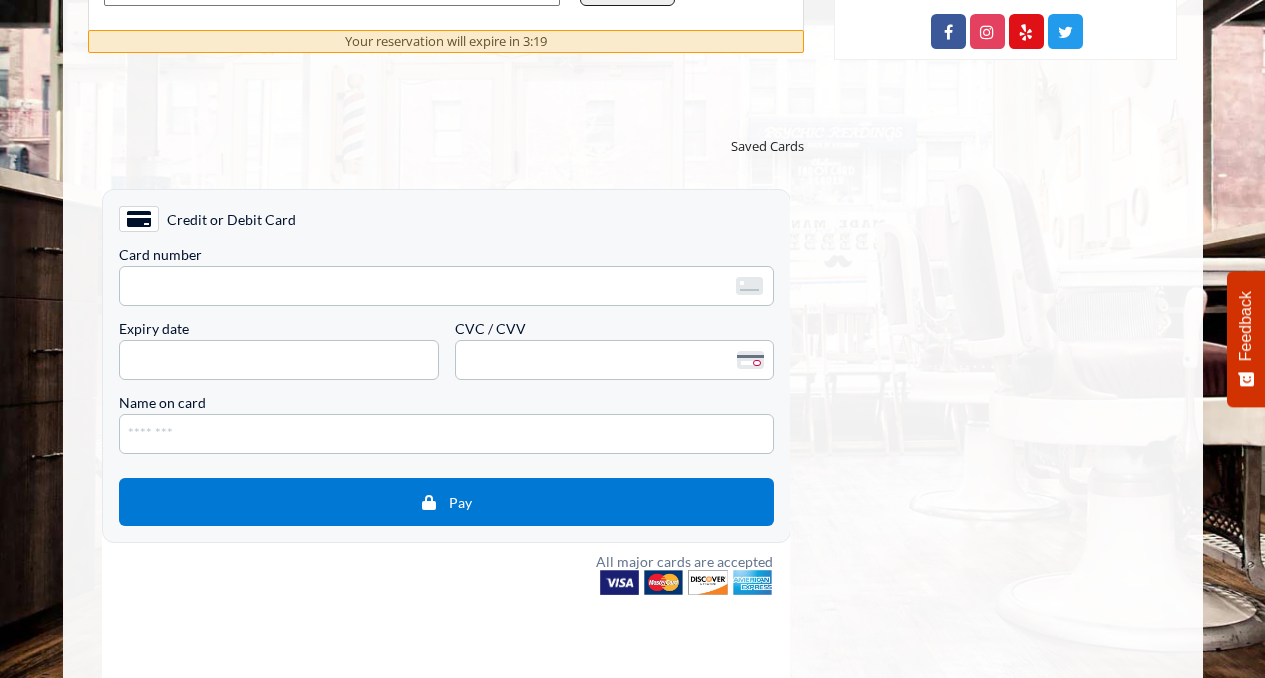 scroll, scrollTop: 937, scrollLeft: 0, axis: vertical 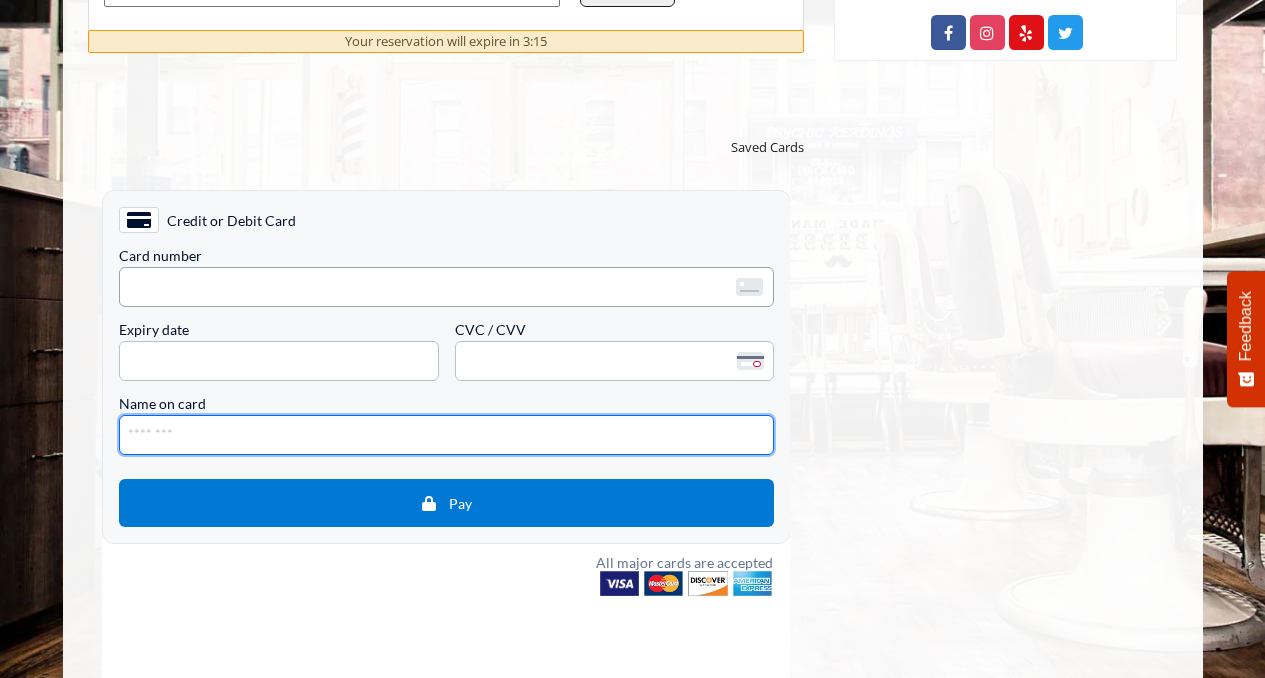 type on "**********" 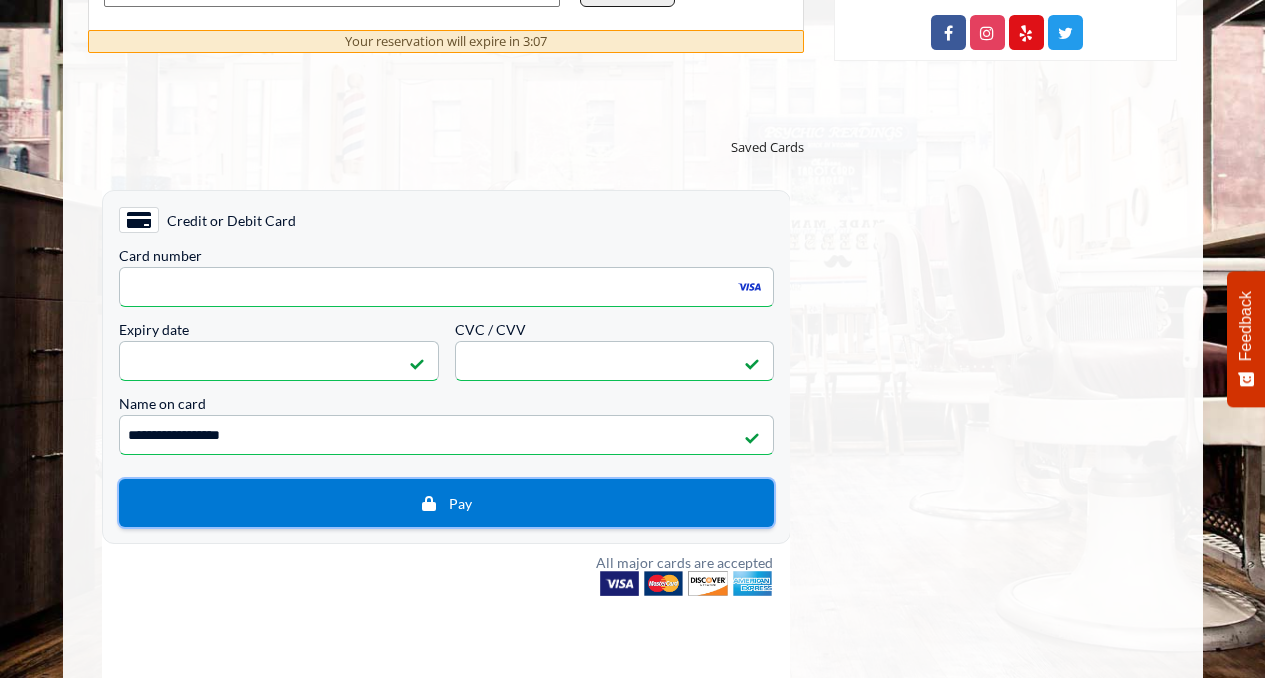 click on "Pay" at bounding box center (445, 503) 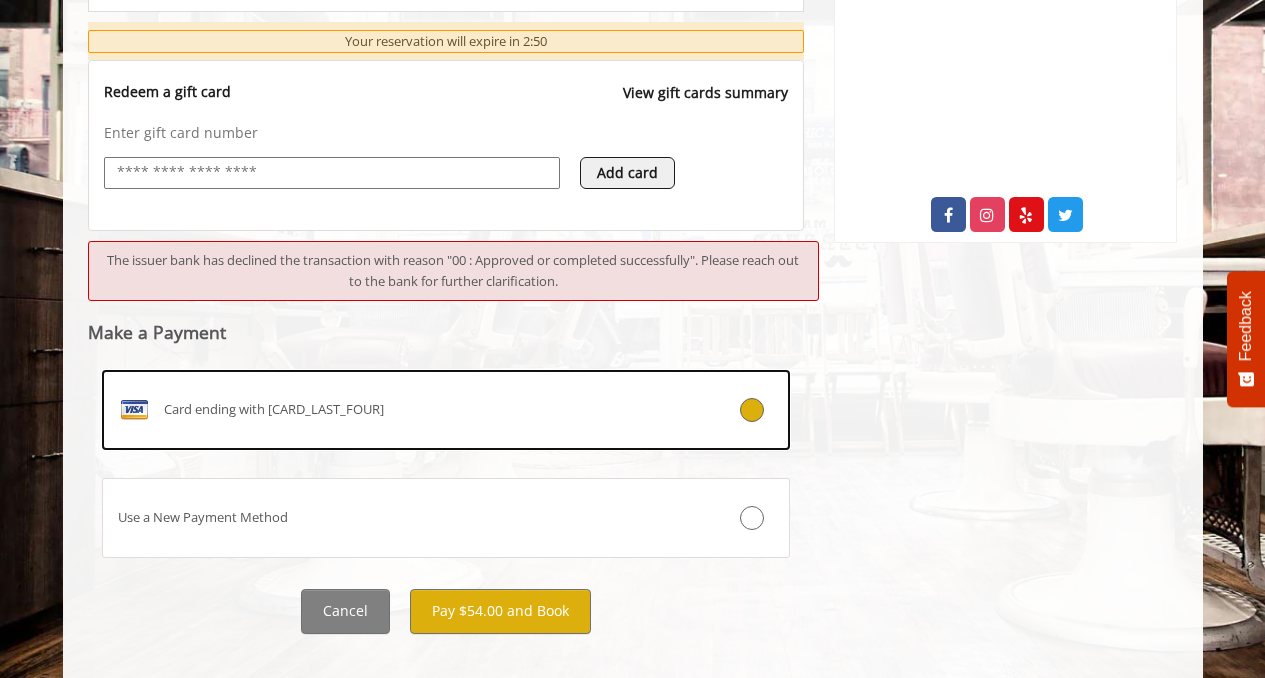 scroll, scrollTop: 780, scrollLeft: 0, axis: vertical 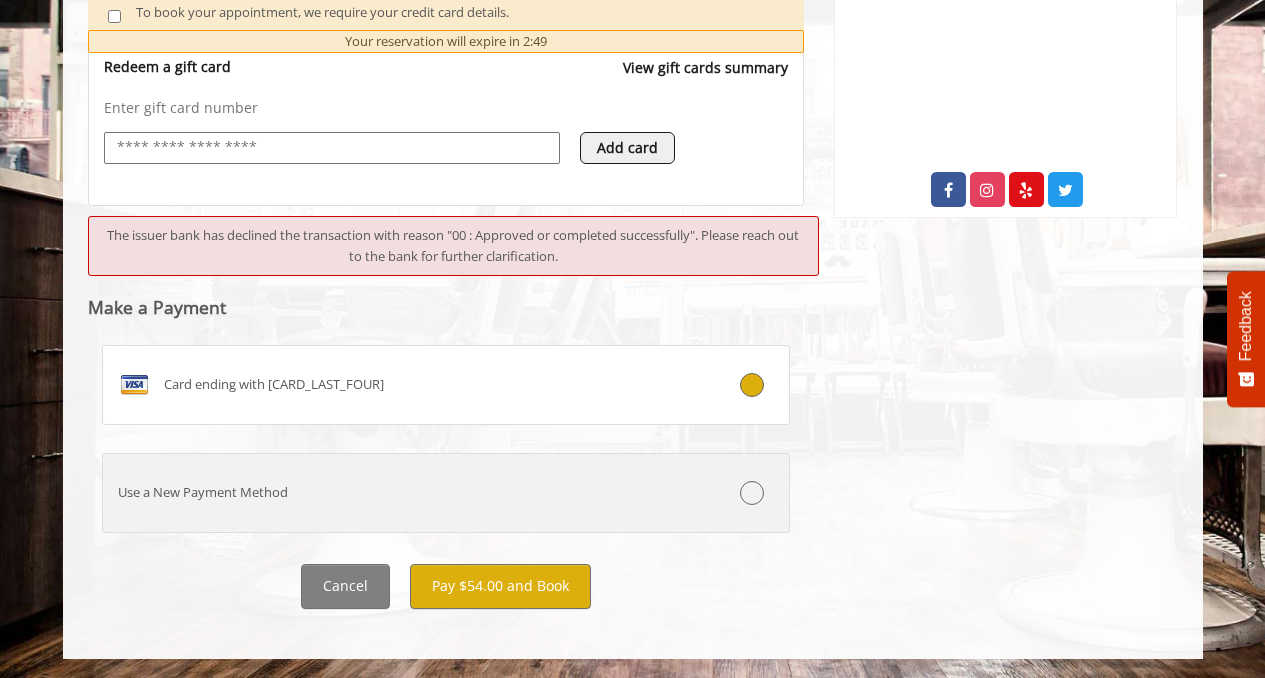 click on "Use a New Payment Method" at bounding box center [389, 492] 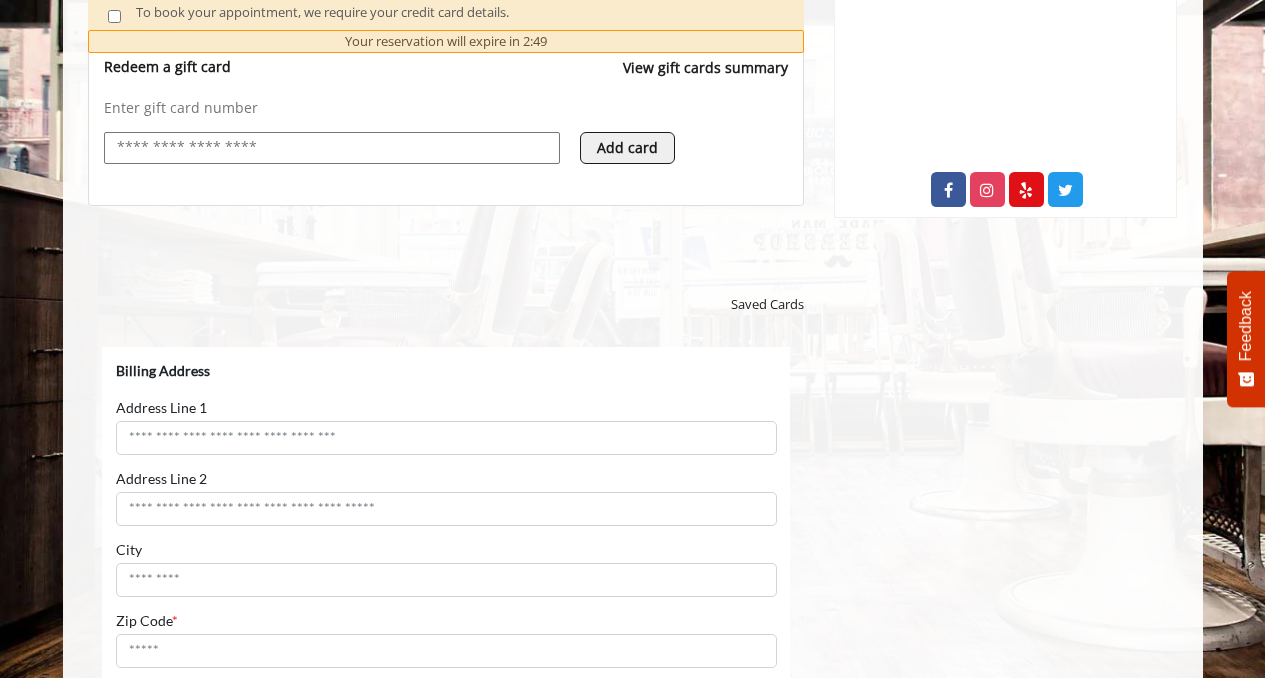 scroll, scrollTop: 0, scrollLeft: 0, axis: both 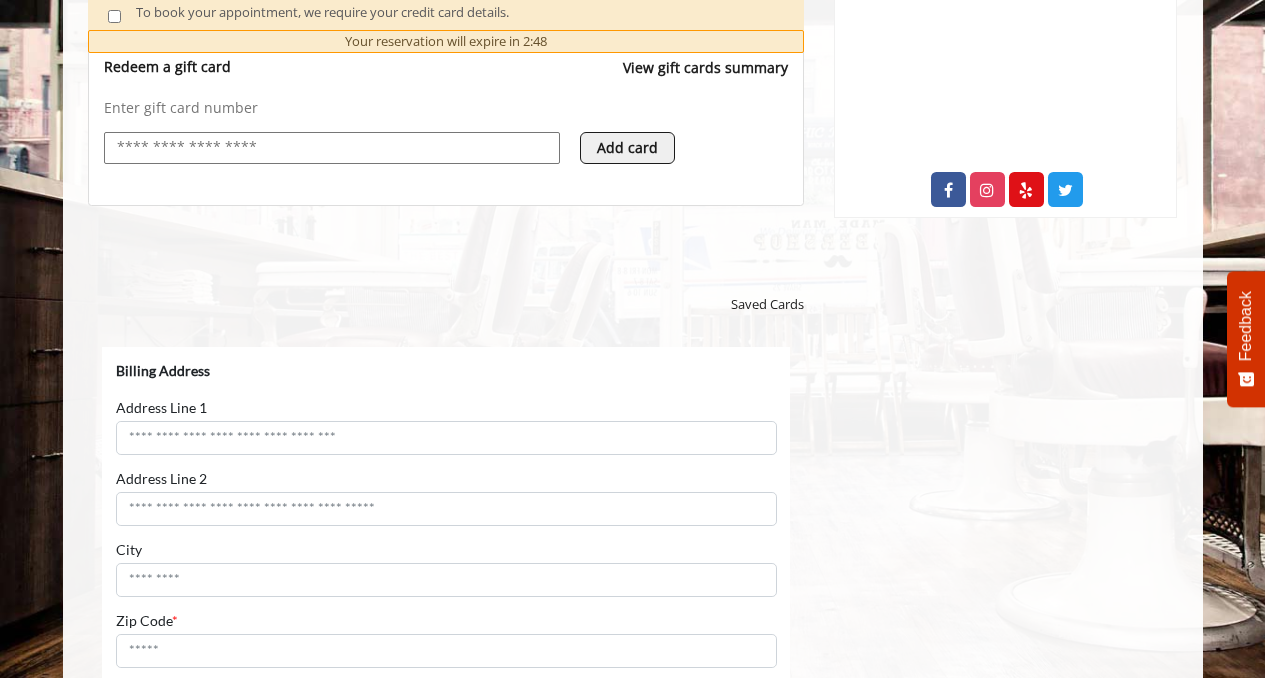 select on "***" 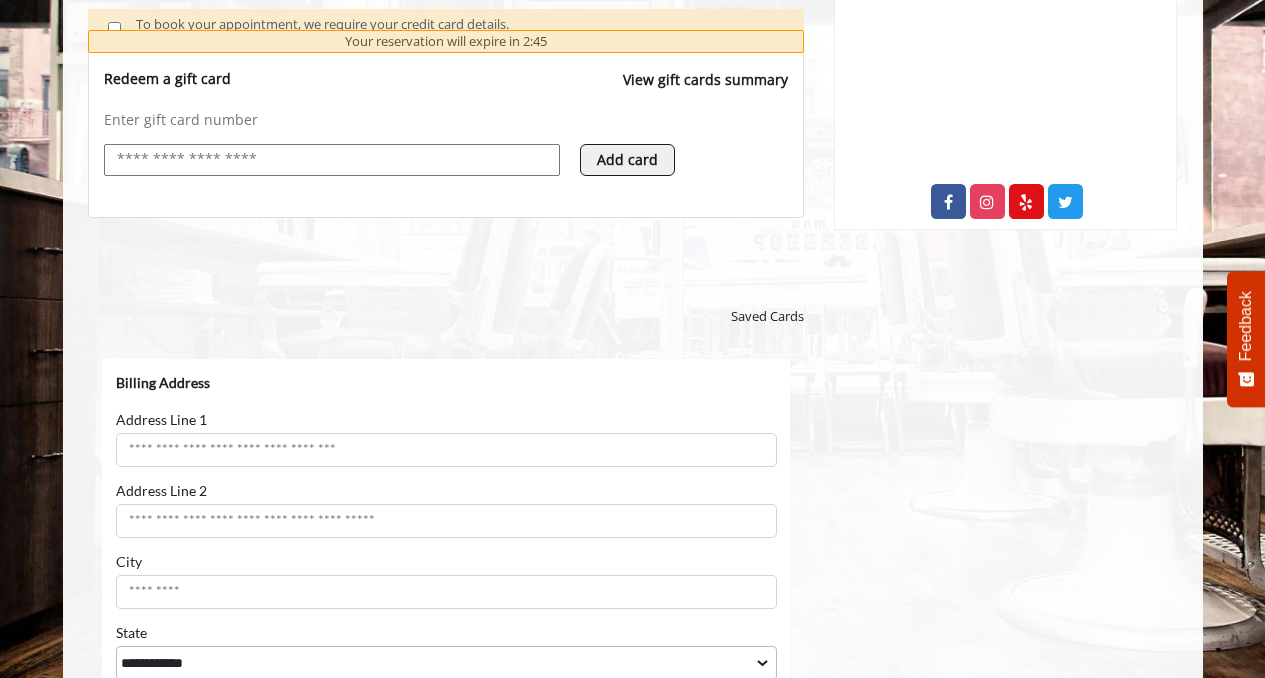 scroll, scrollTop: 765, scrollLeft: 0, axis: vertical 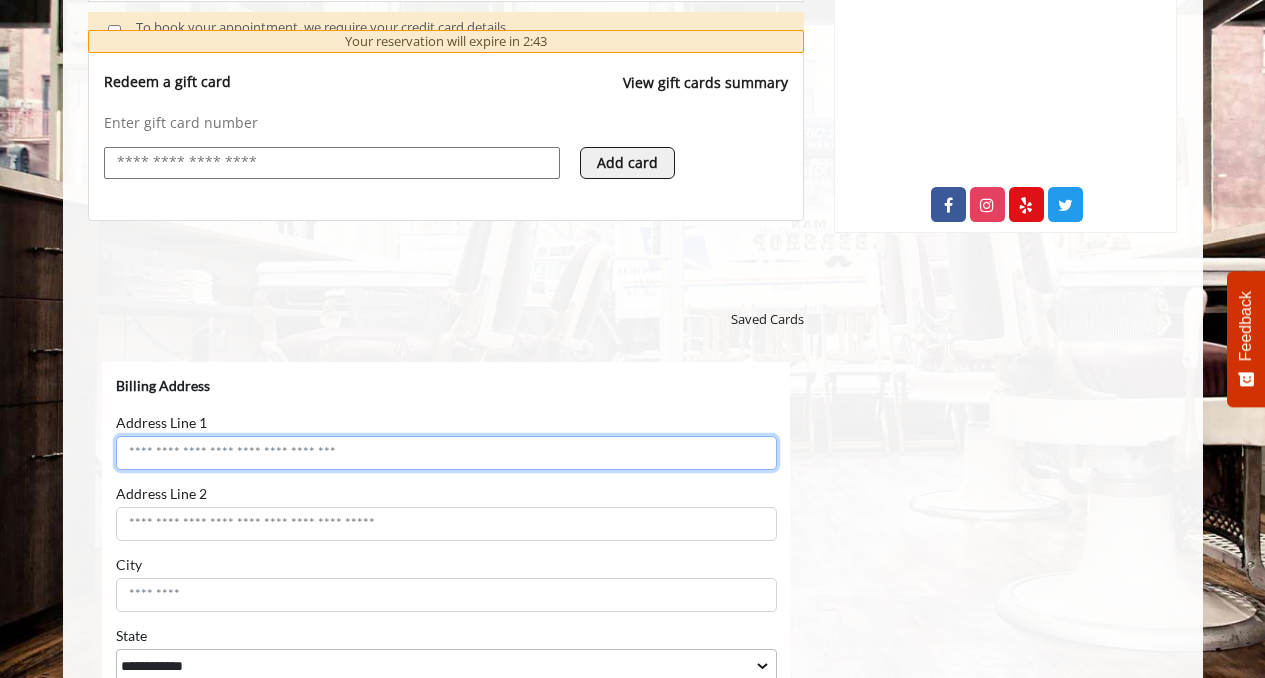 click on "Address Line 1" at bounding box center [445, 453] 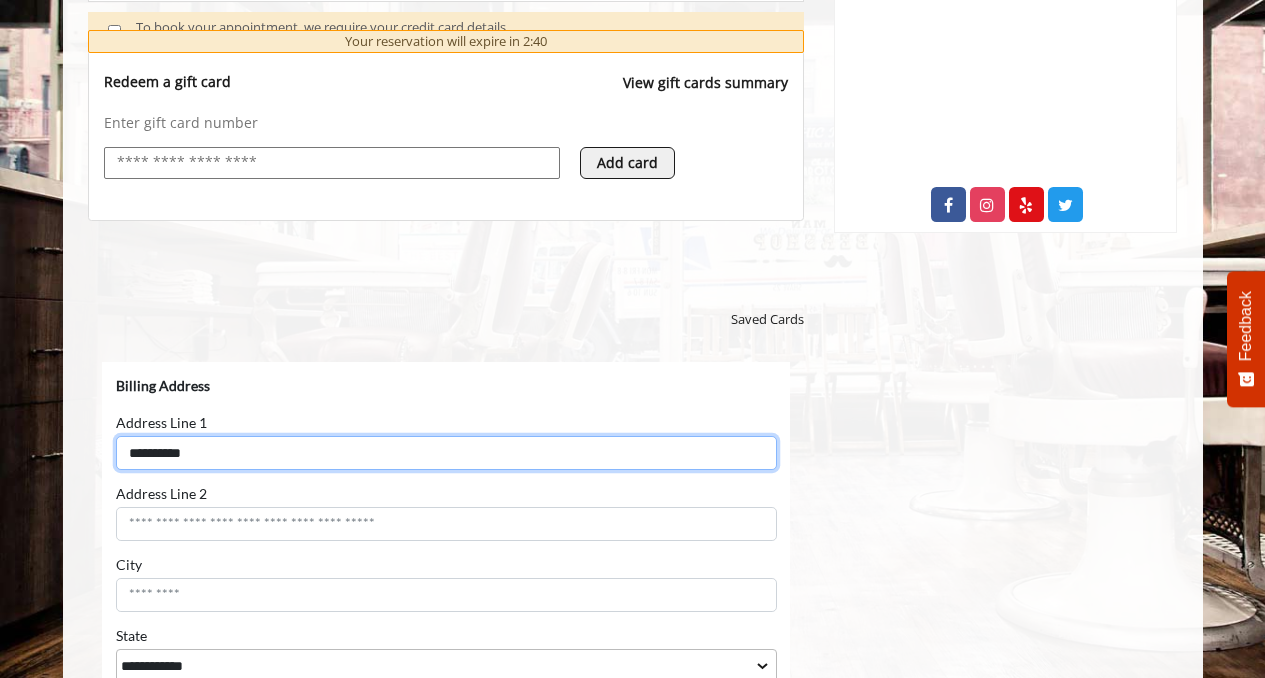 type on "**********" 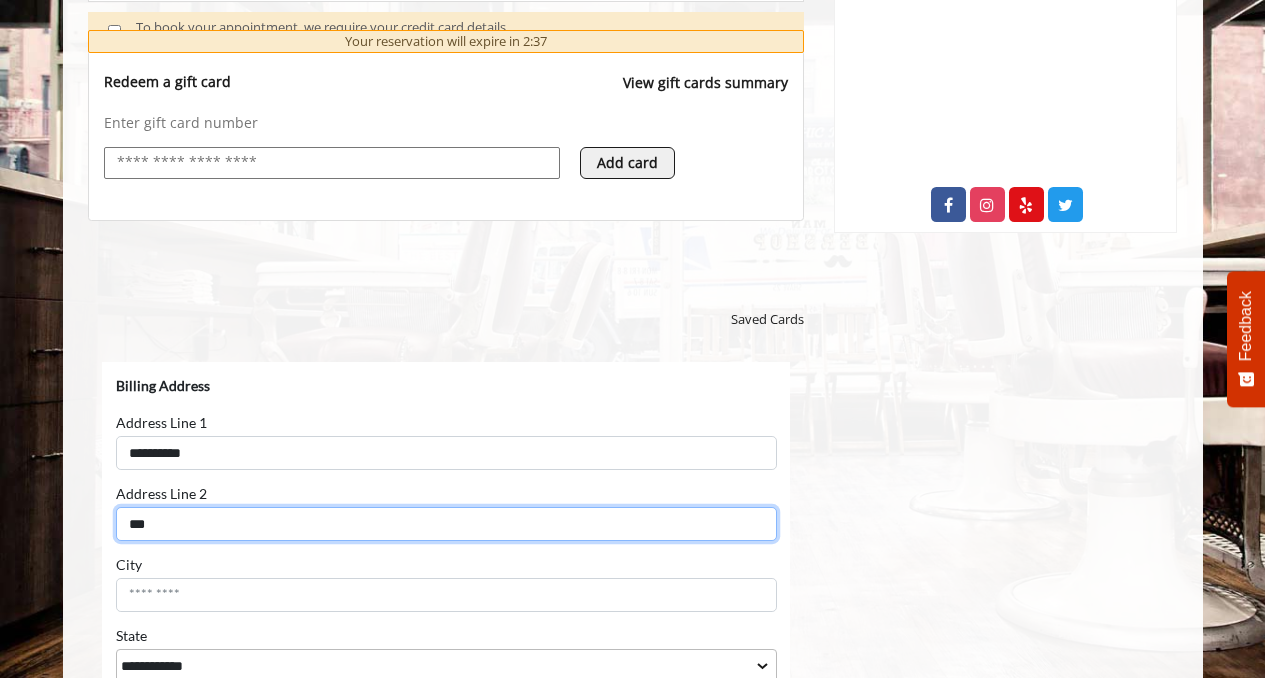 type on "***" 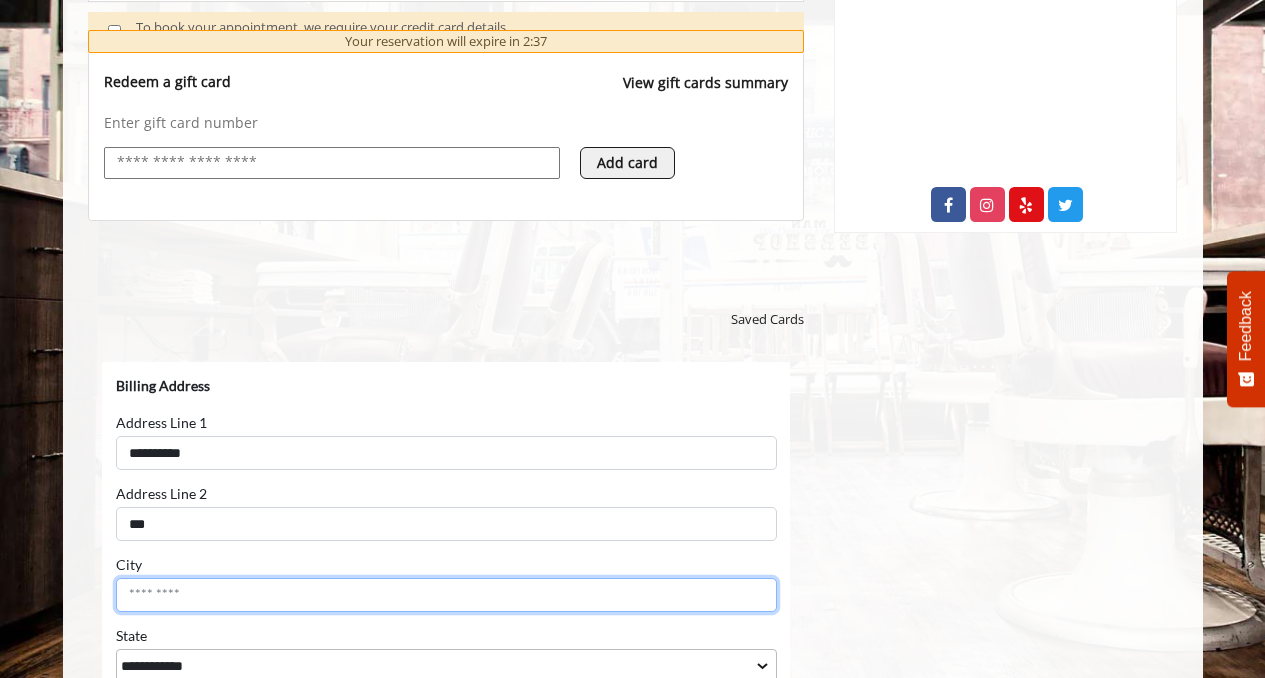 click on "City" at bounding box center [445, 595] 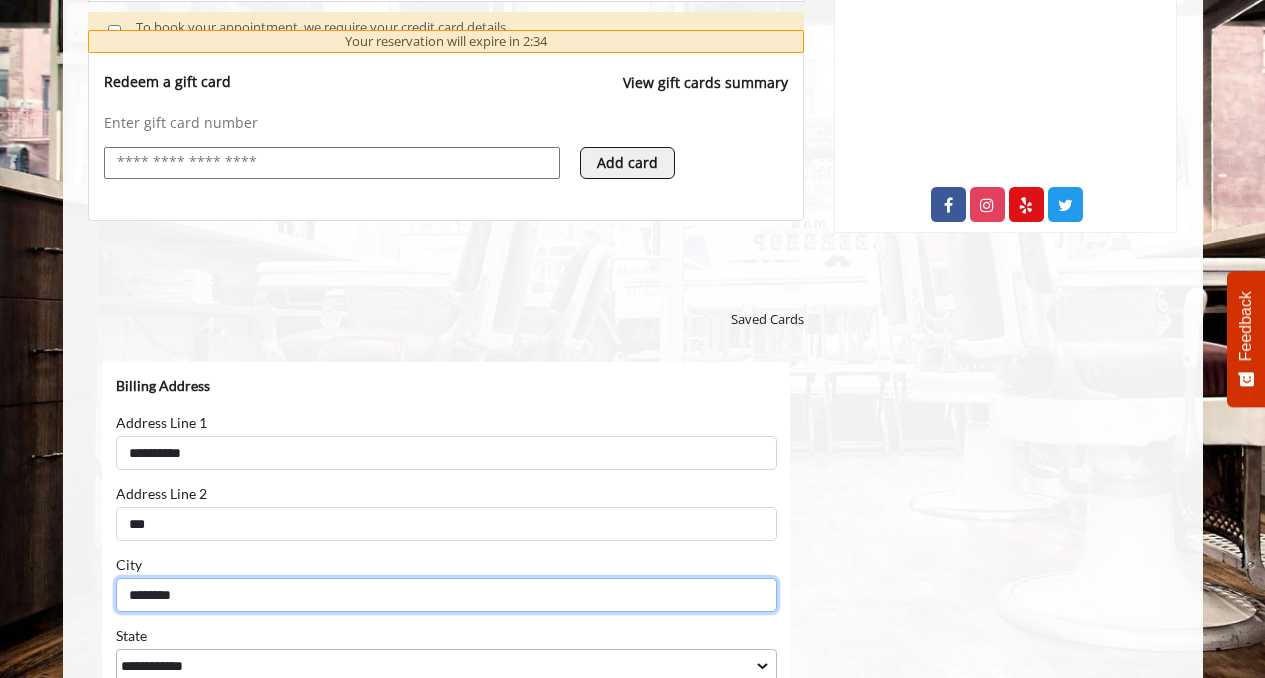 type on "********" 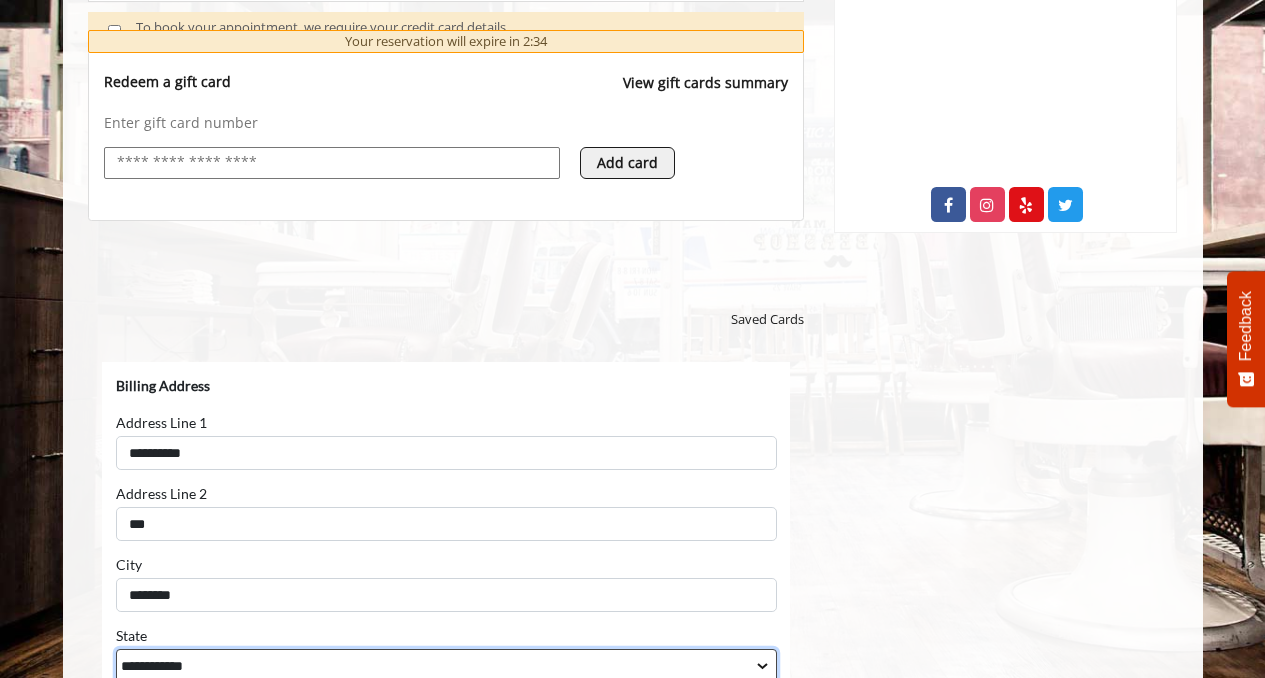 scroll, scrollTop: 770, scrollLeft: 0, axis: vertical 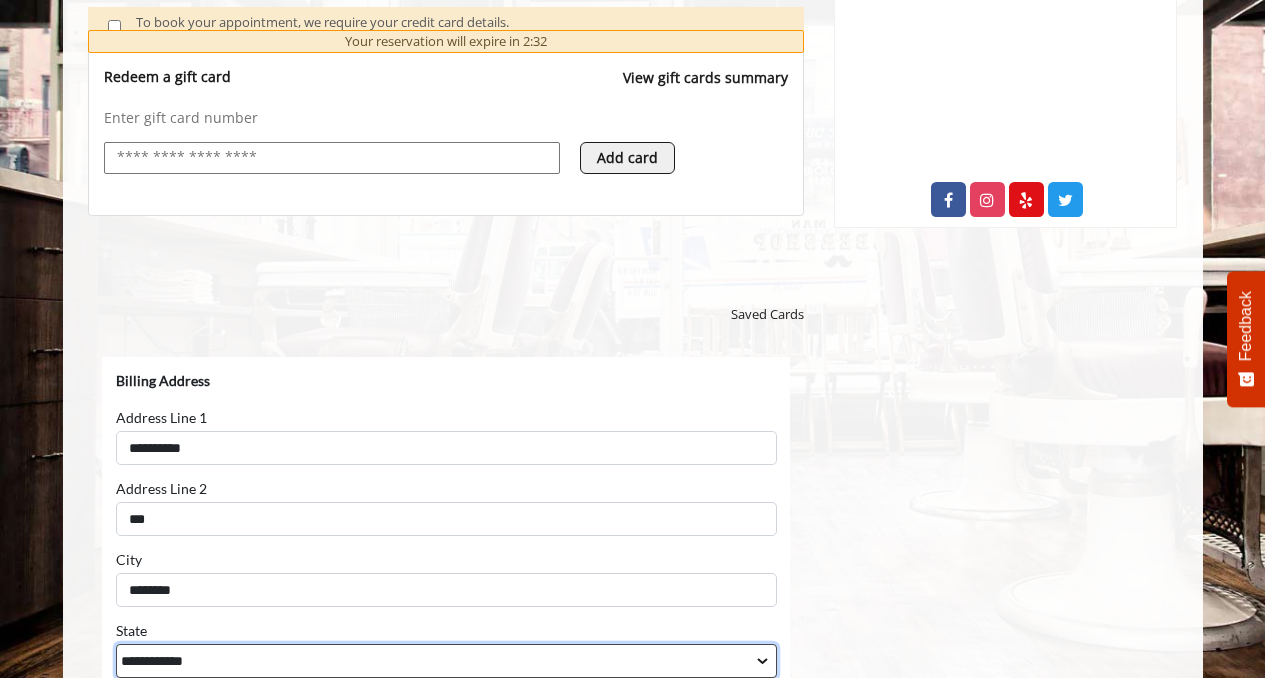 select on "**" 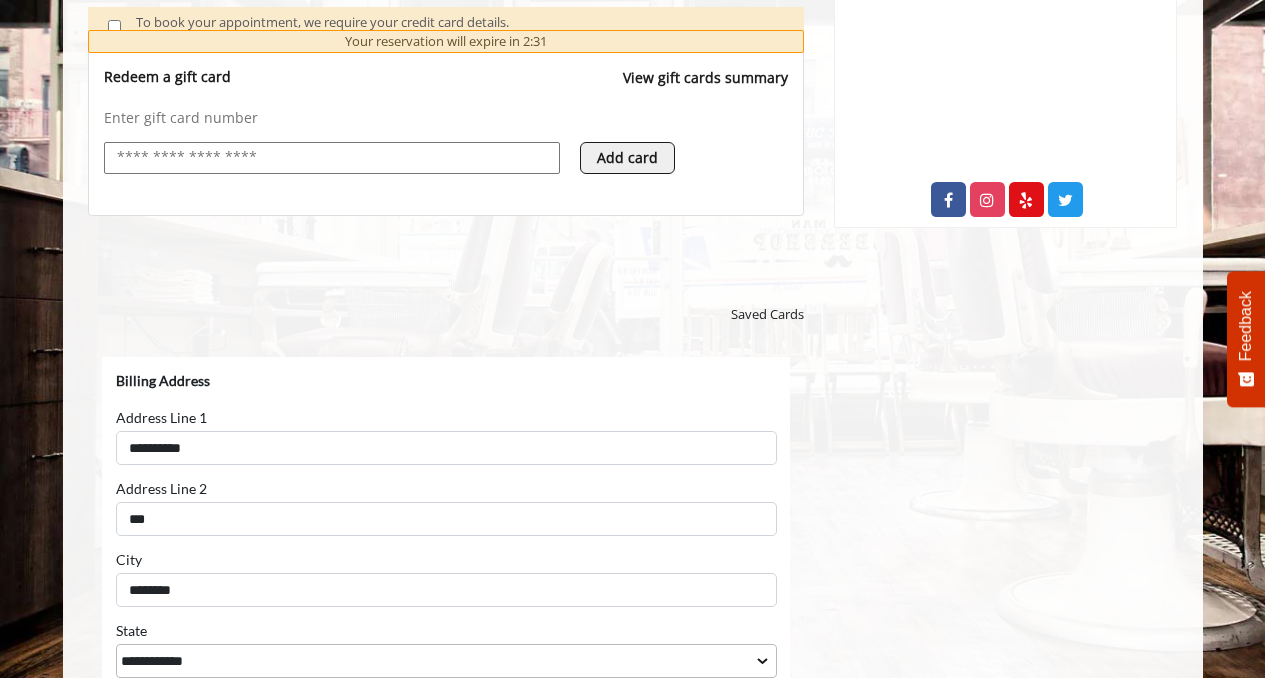 scroll, scrollTop: 1159, scrollLeft: 0, axis: vertical 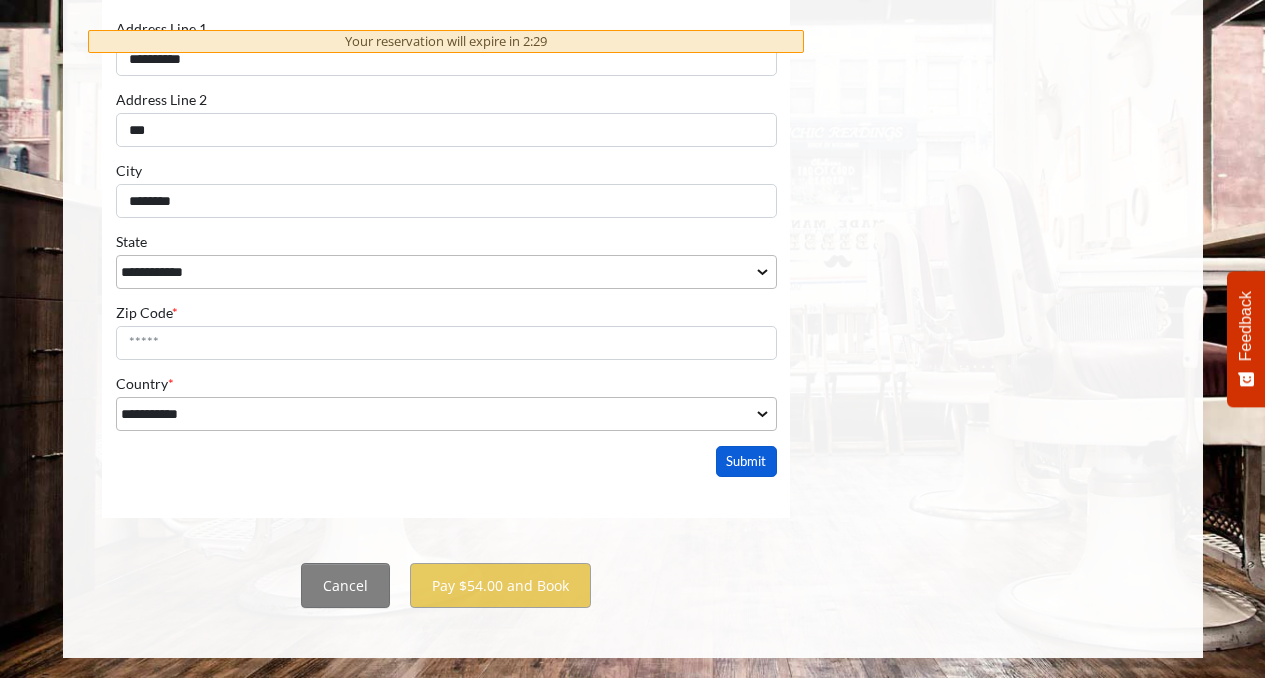 click on "Submit" at bounding box center [746, 462] 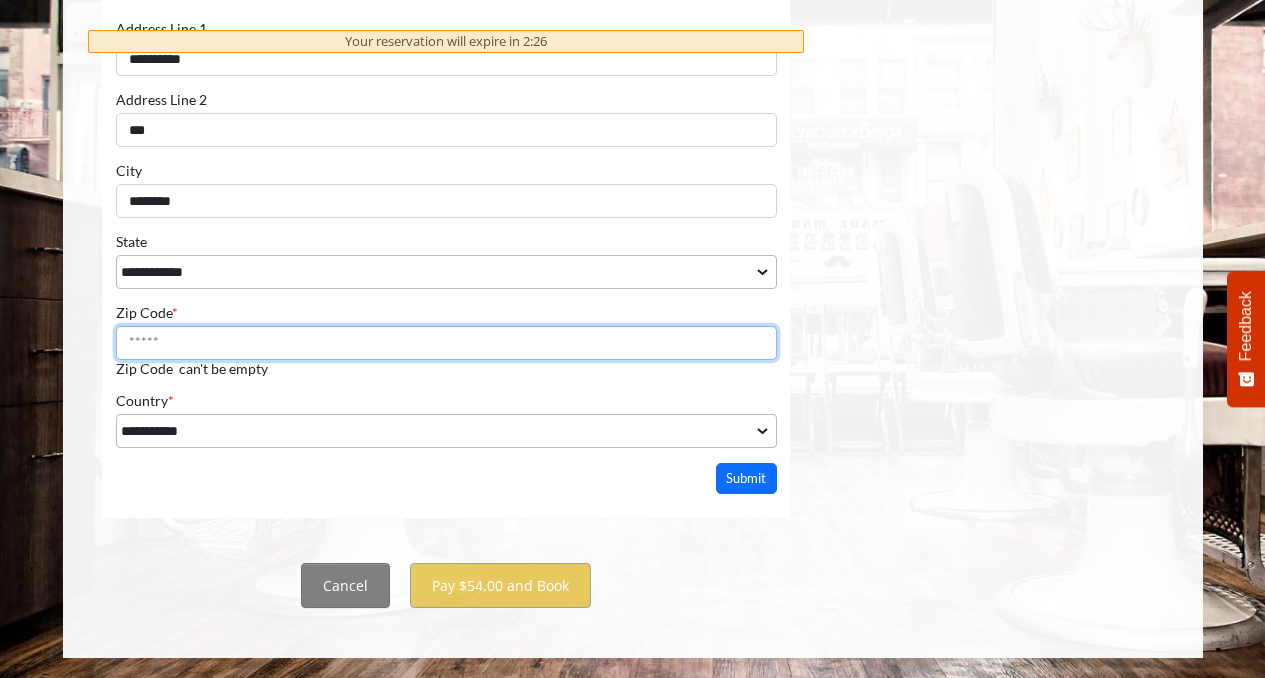 click on "Zip Code  *" at bounding box center [445, 344] 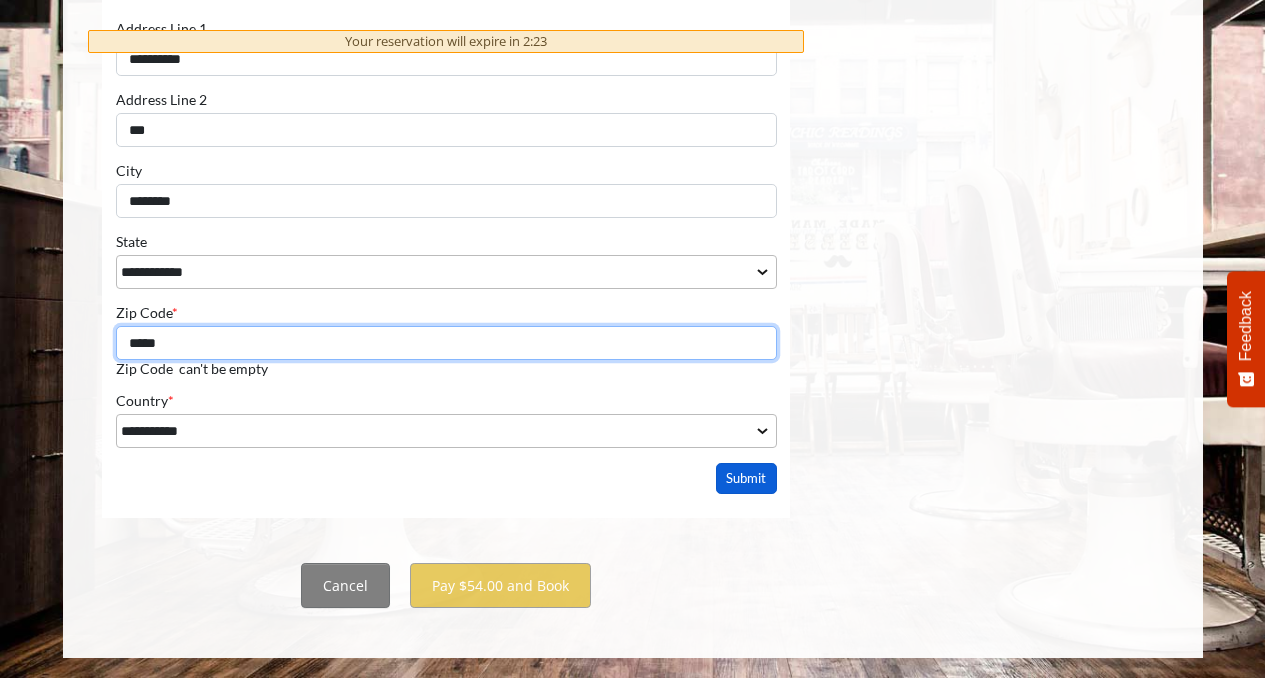 type on "*****" 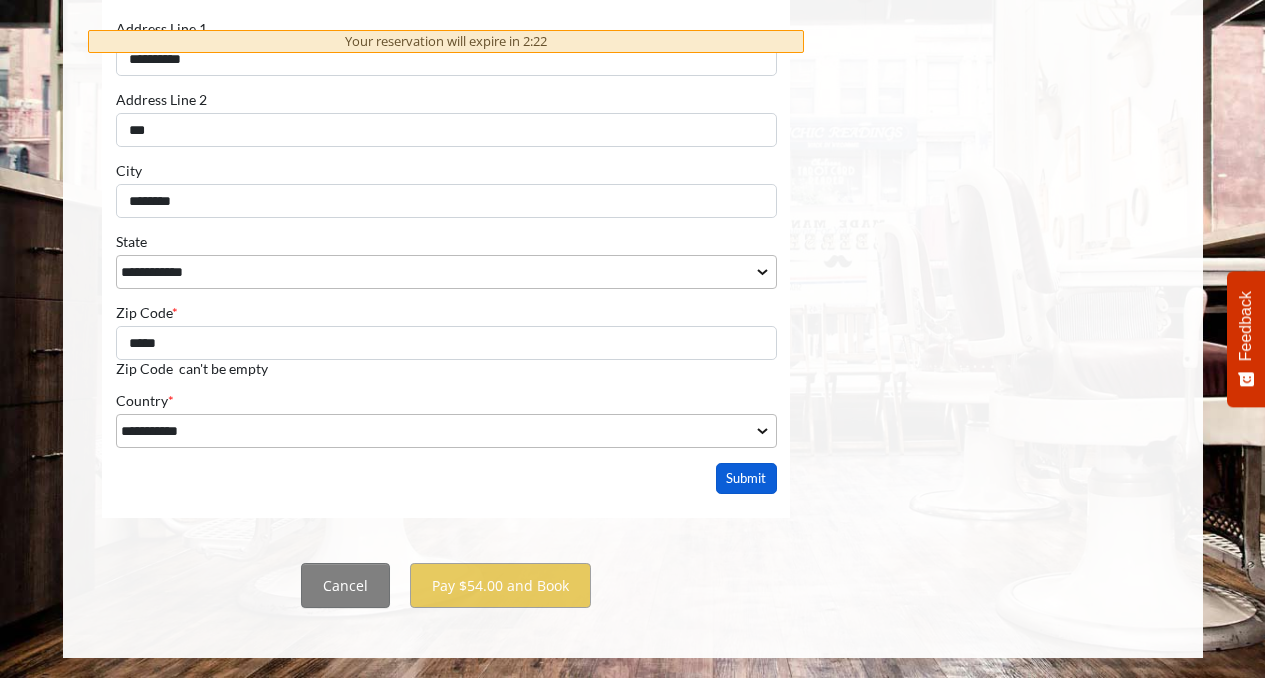 click on "Submit" at bounding box center [746, 479] 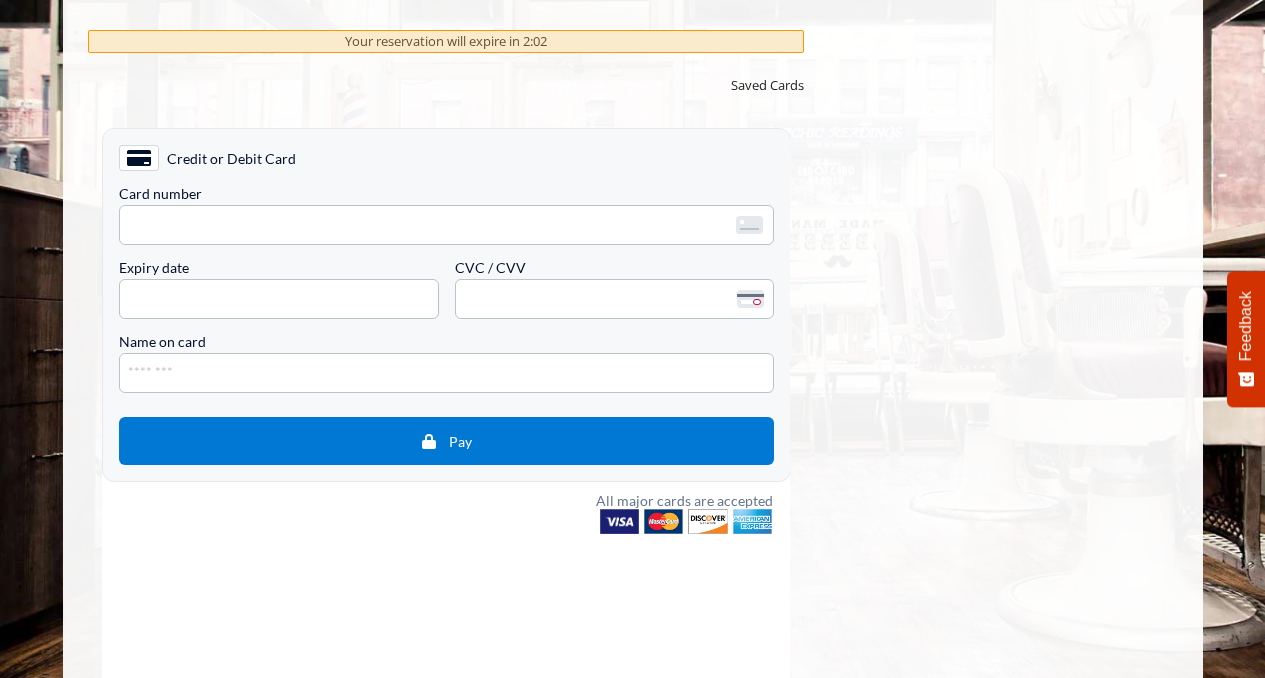 scroll, scrollTop: 997, scrollLeft: 0, axis: vertical 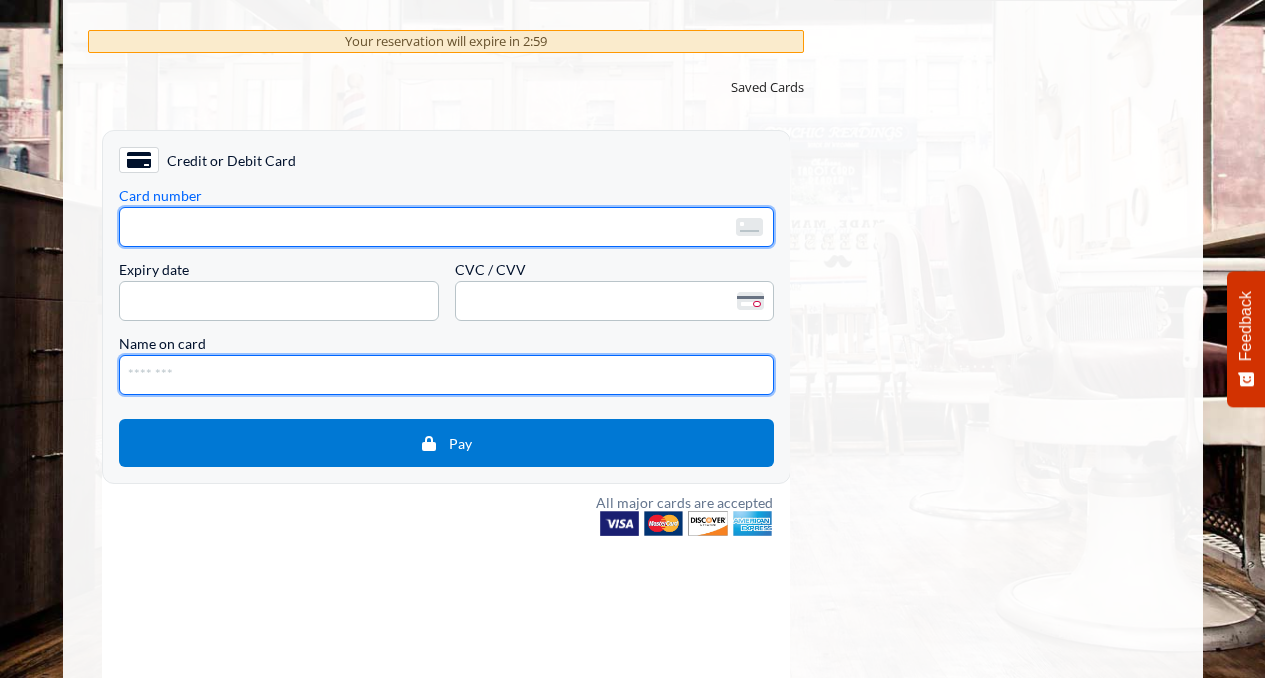 type on "**********" 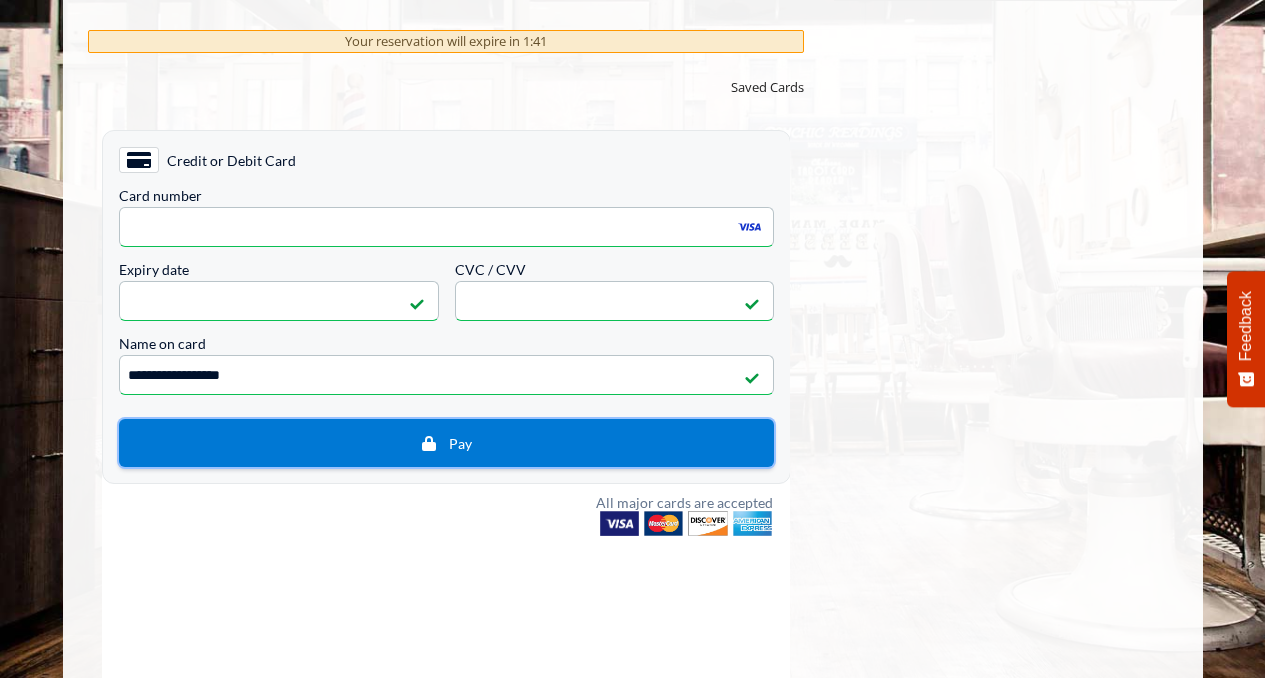 click on "Pay" at bounding box center [445, 443] 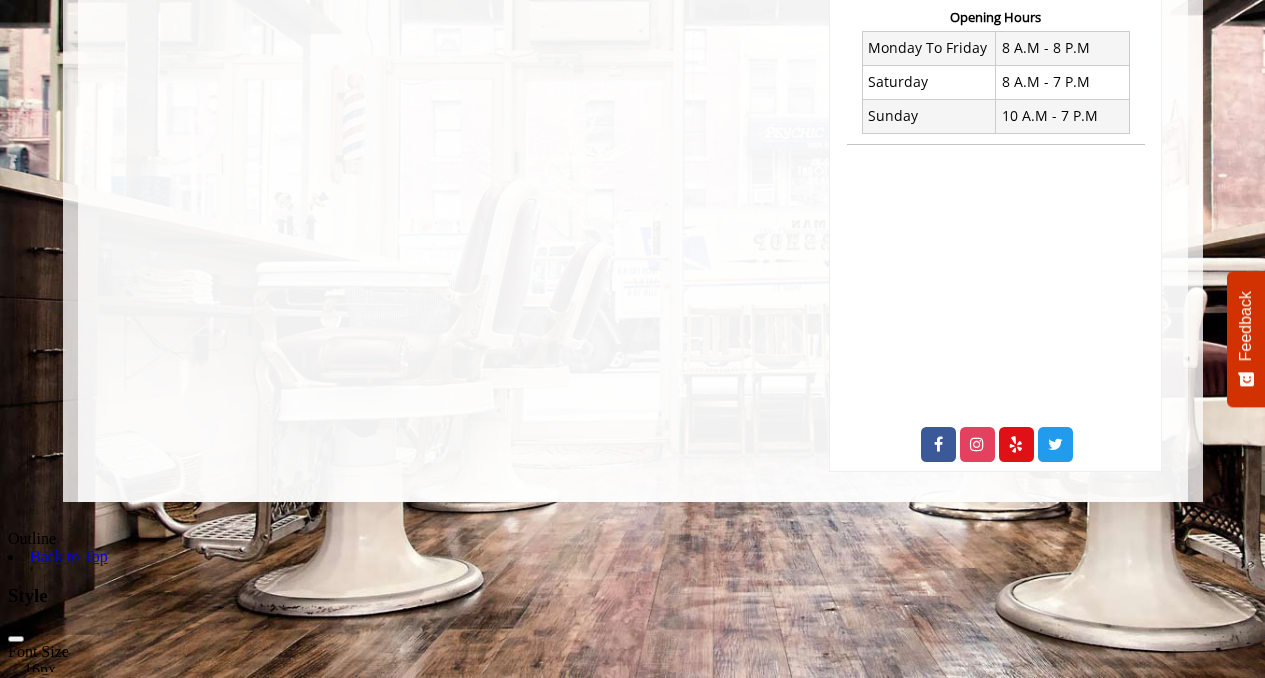 scroll, scrollTop: 0, scrollLeft: 0, axis: both 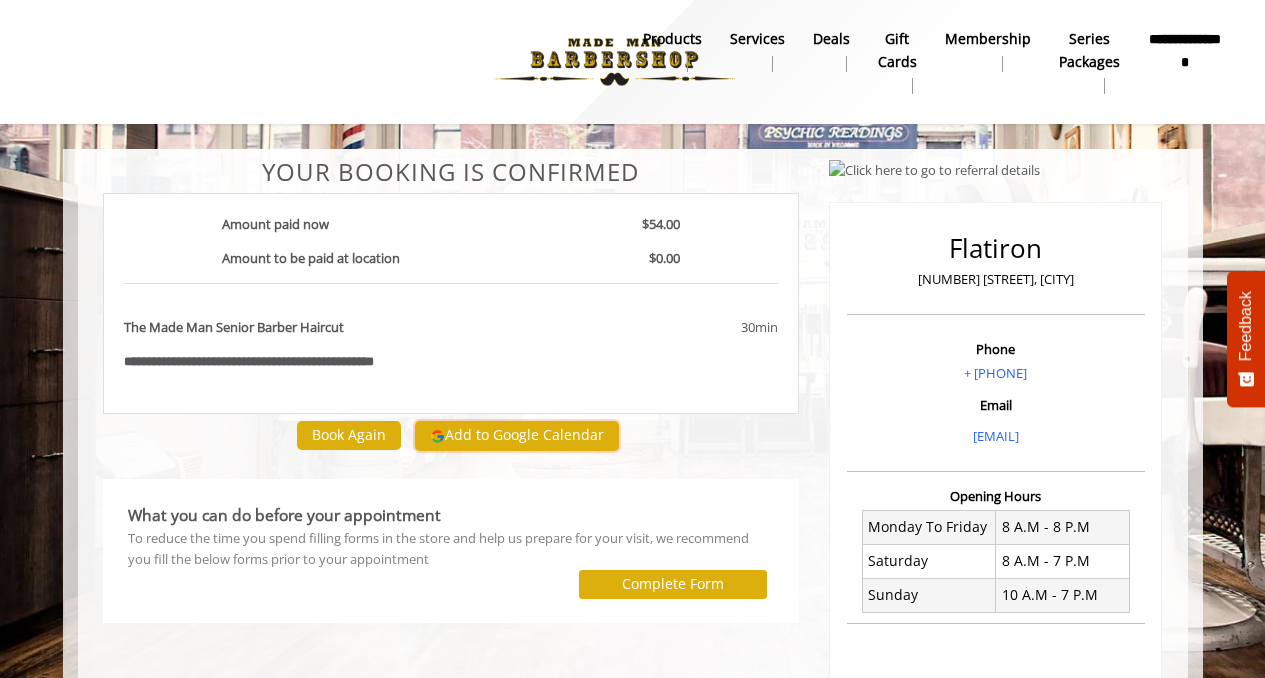 click on "Add to Google Calendar" at bounding box center (517, 436) 